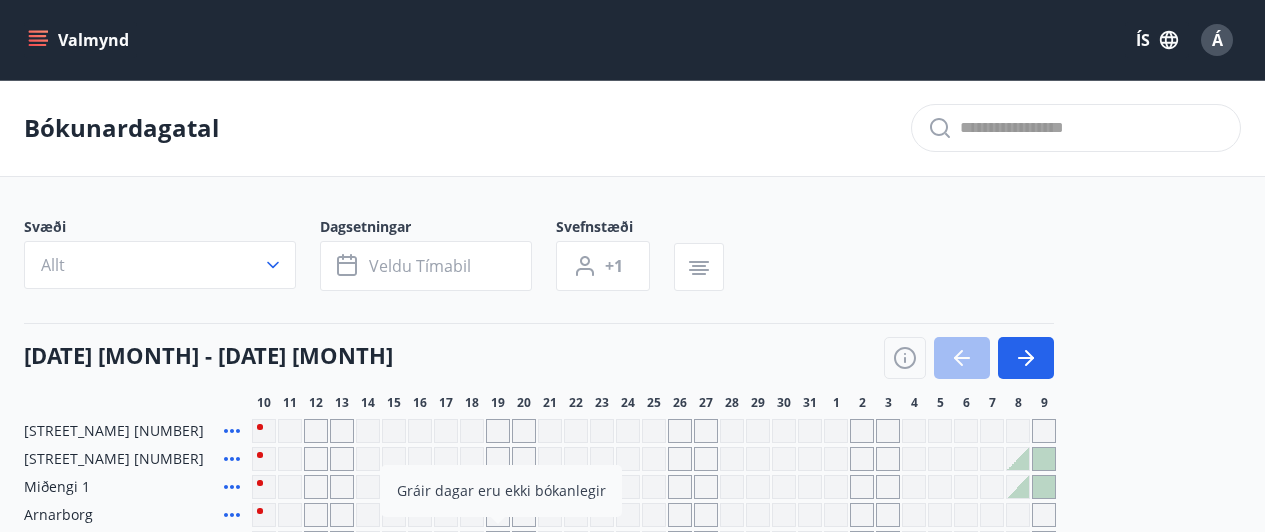 scroll, scrollTop: 207, scrollLeft: 0, axis: vertical 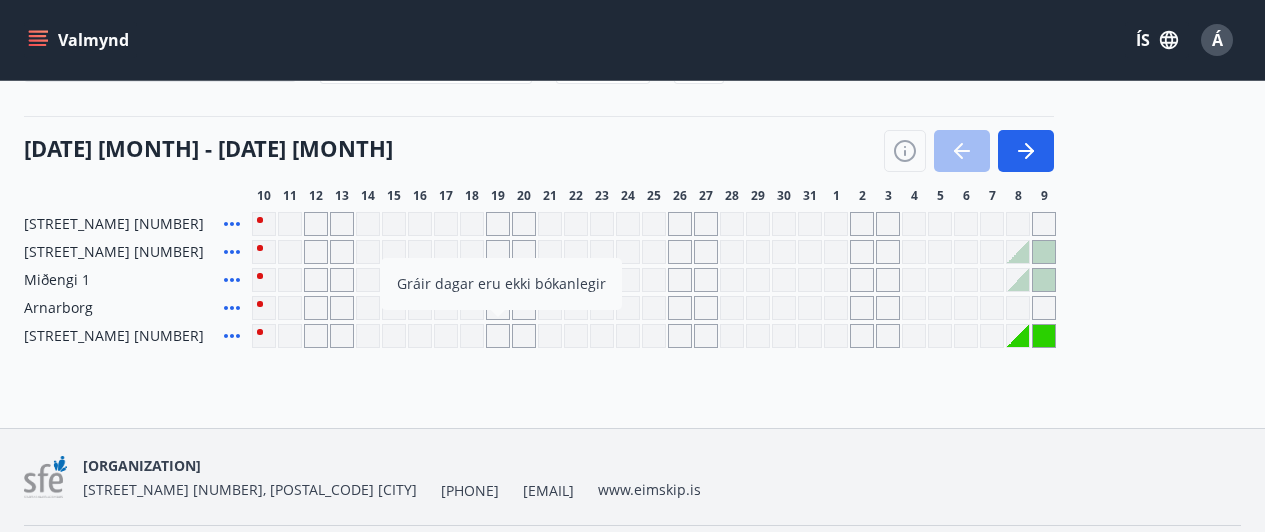 click on "Bókunardagatal Svæði Allt Dagsetningar Veldu tímabil Svefnstæði +1 [DATE] [MONTH] - [DATE] [MONTH] 10 11 12 13 14 15 16 17 18 19 20 21 22 23 24 25 26 27 28 29 30 31 1 2 3 4 5 6 7 8 9 [STREET_NAME] [NUMBER] [STREET_NAME] [NUMBER] [STREET_NAME] [NUMBER] [STREET_NAME] Gráir dagar eru ekki bókanlegir" at bounding box center [632, 150] 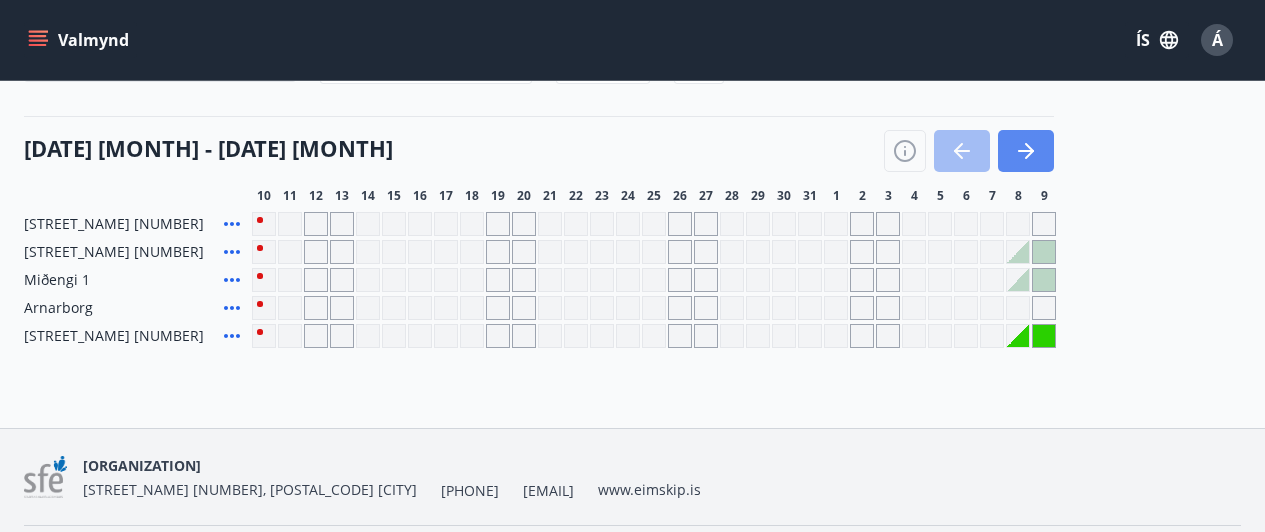 click 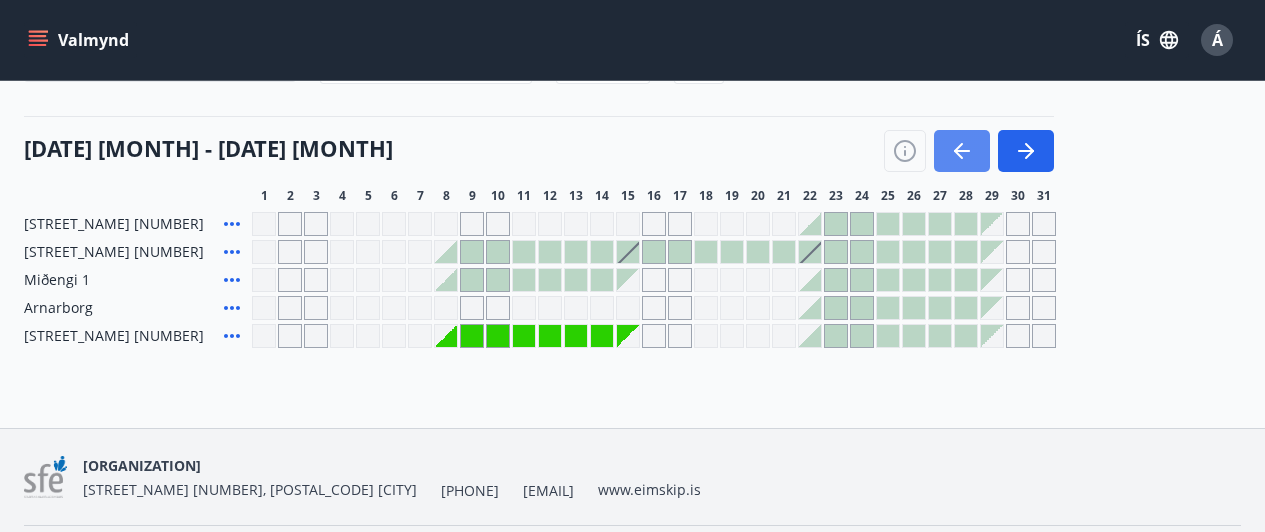 click 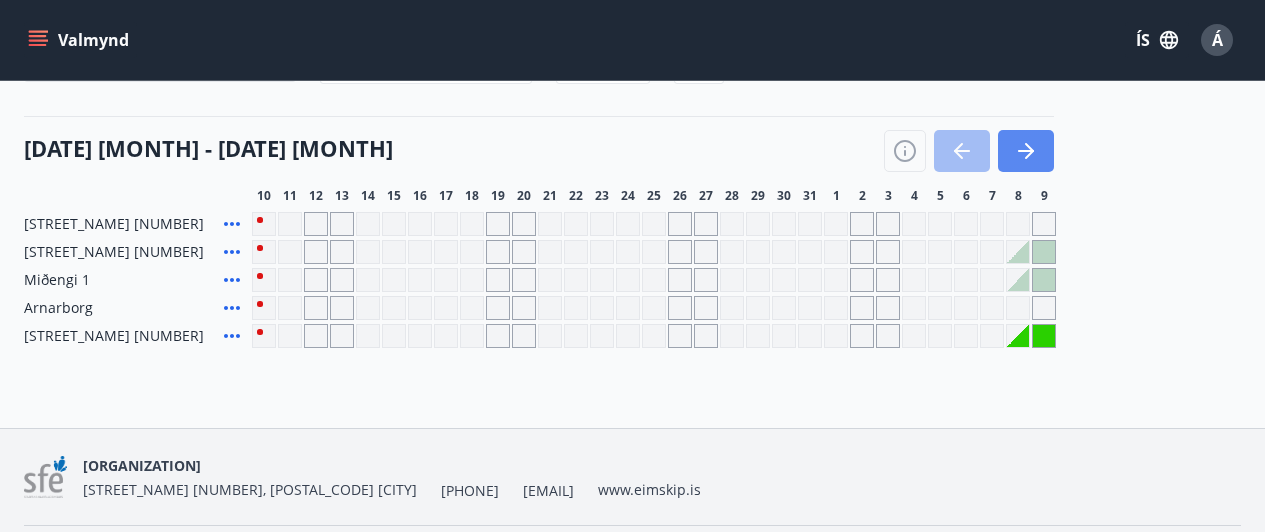 click at bounding box center (1026, 151) 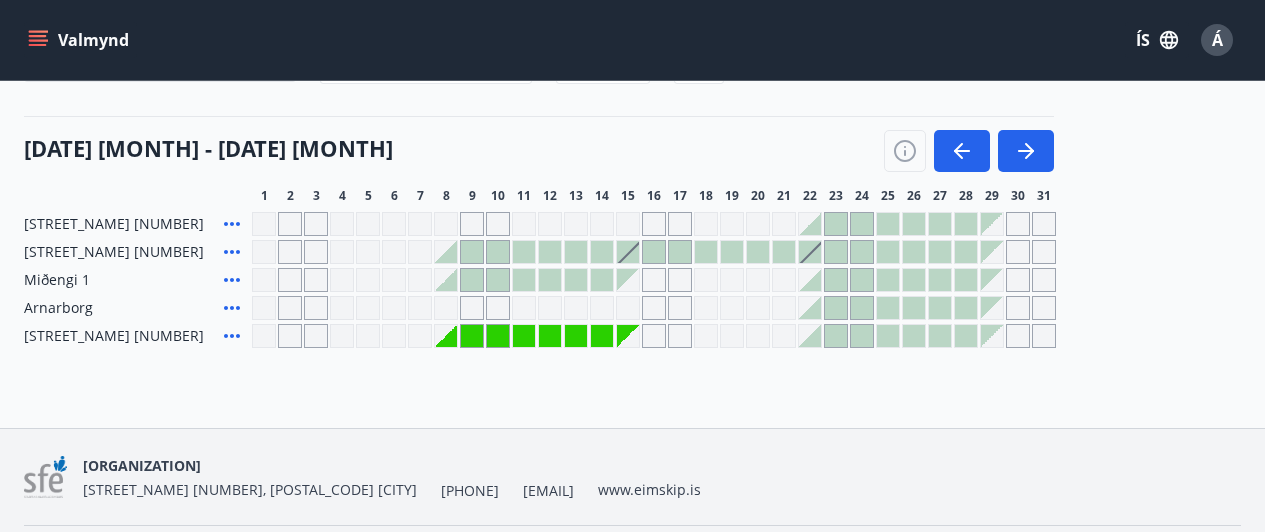 click 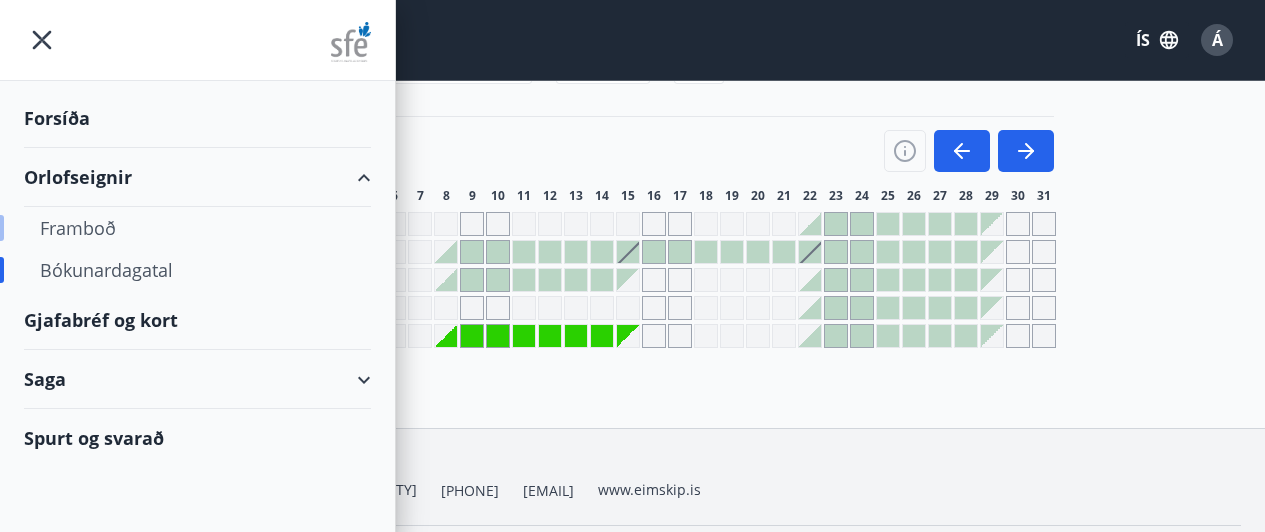 click on "Framboð" at bounding box center (197, 228) 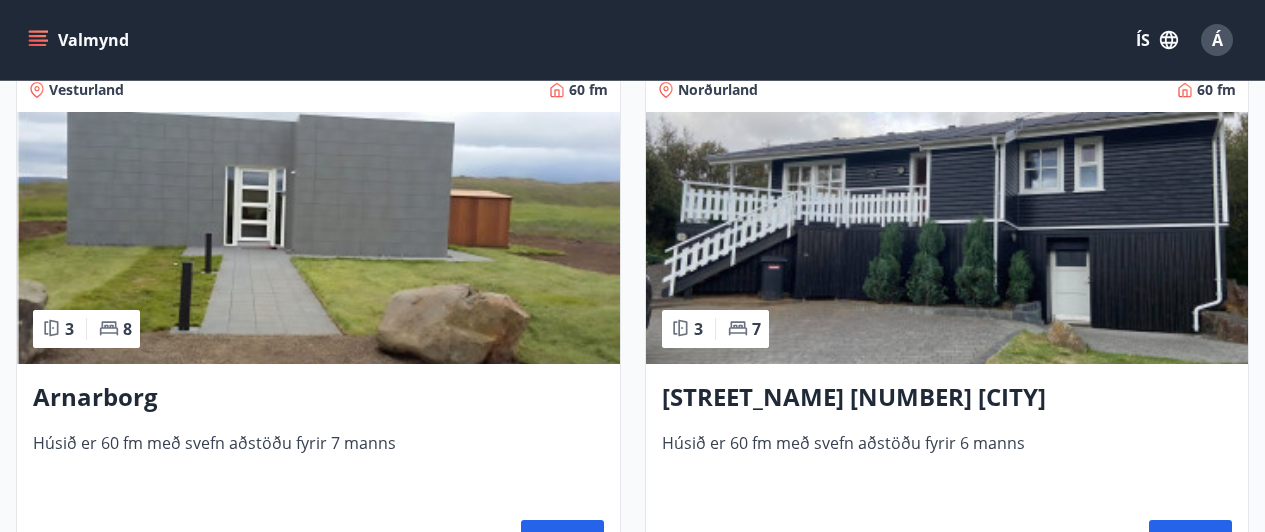 scroll, scrollTop: 1466, scrollLeft: 0, axis: vertical 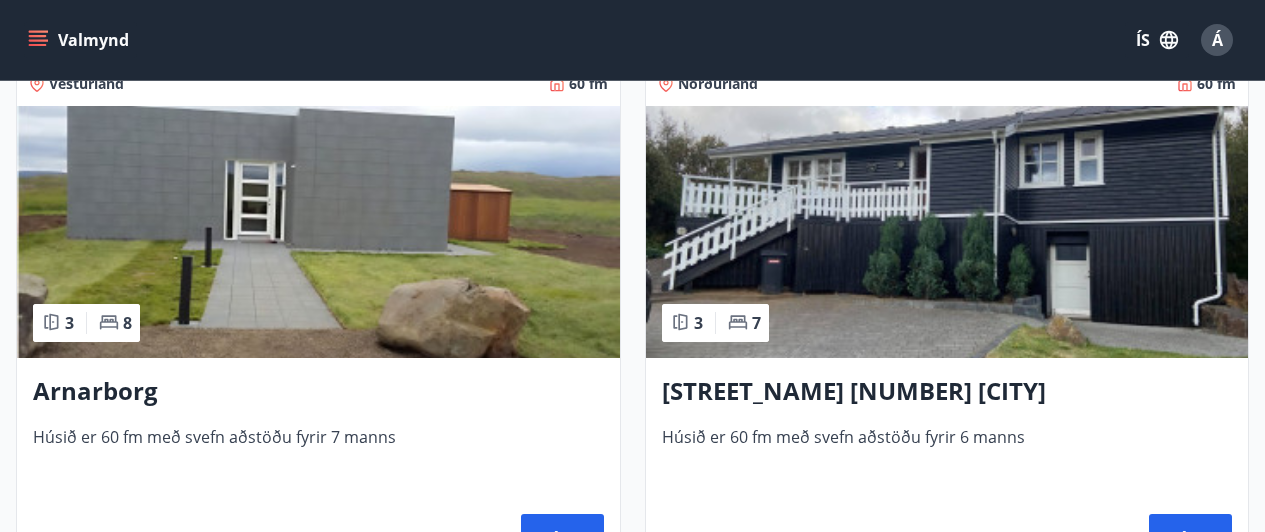 click on "[STREET_NAME] [NUMBER] [CITY]" at bounding box center [947, 392] 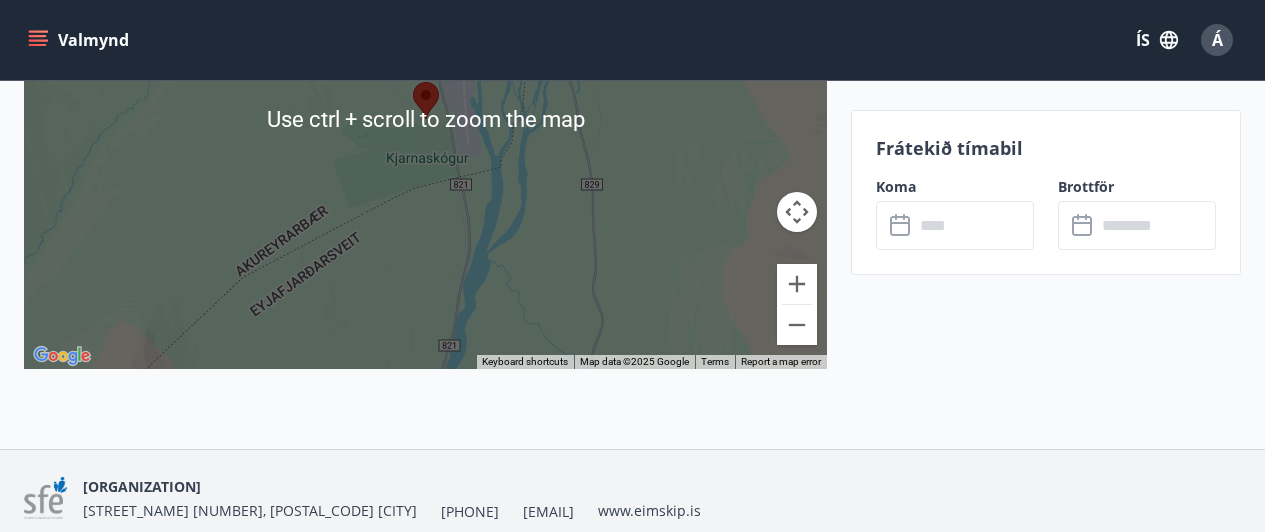 scroll, scrollTop: 3338, scrollLeft: 0, axis: vertical 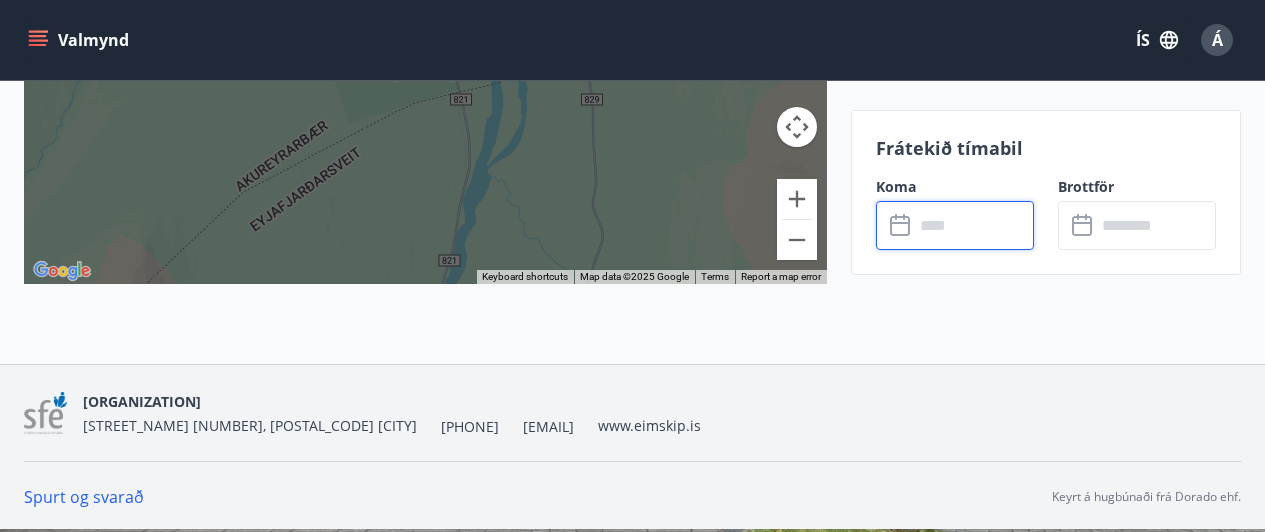 click at bounding box center (974, 225) 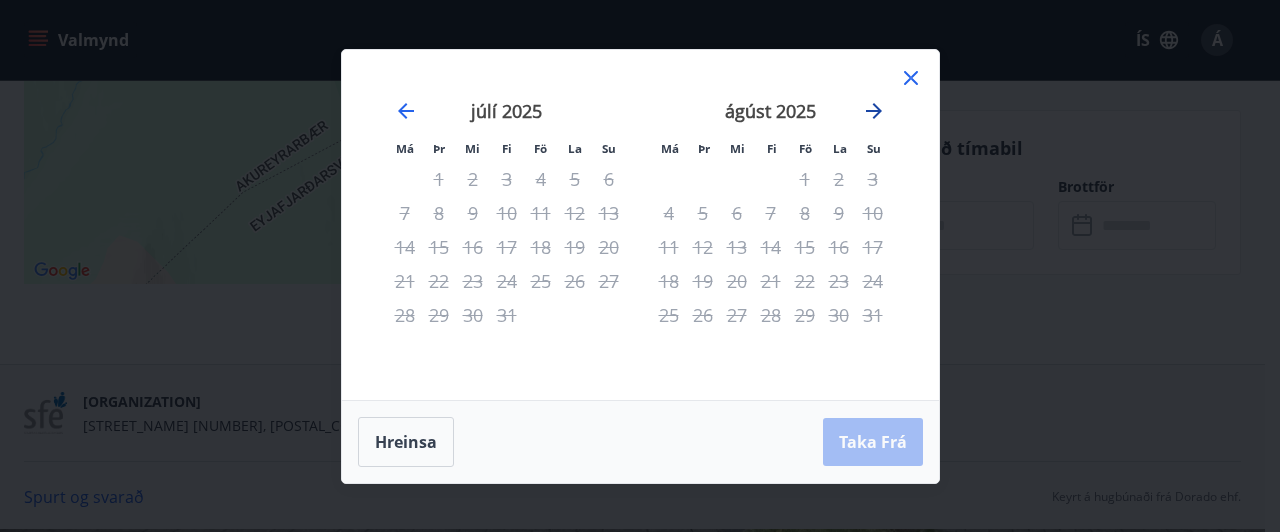 click 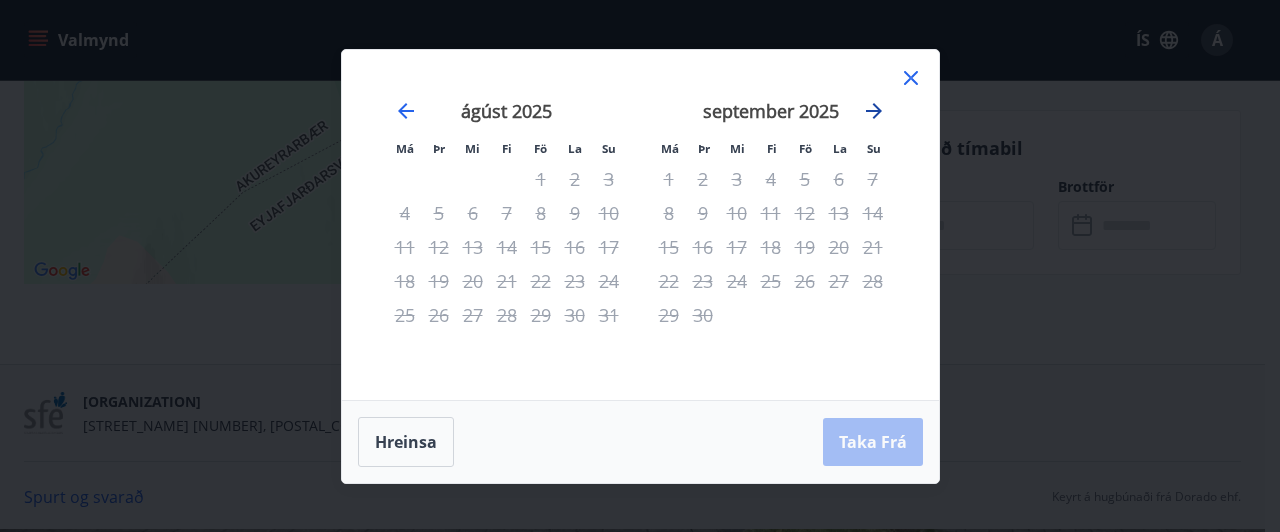 click 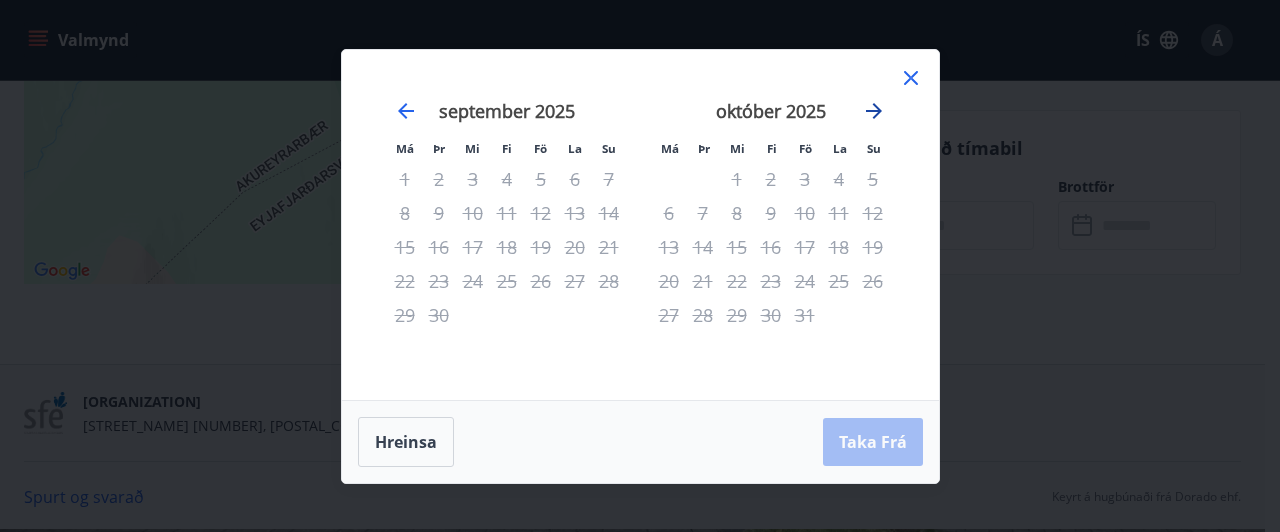 click 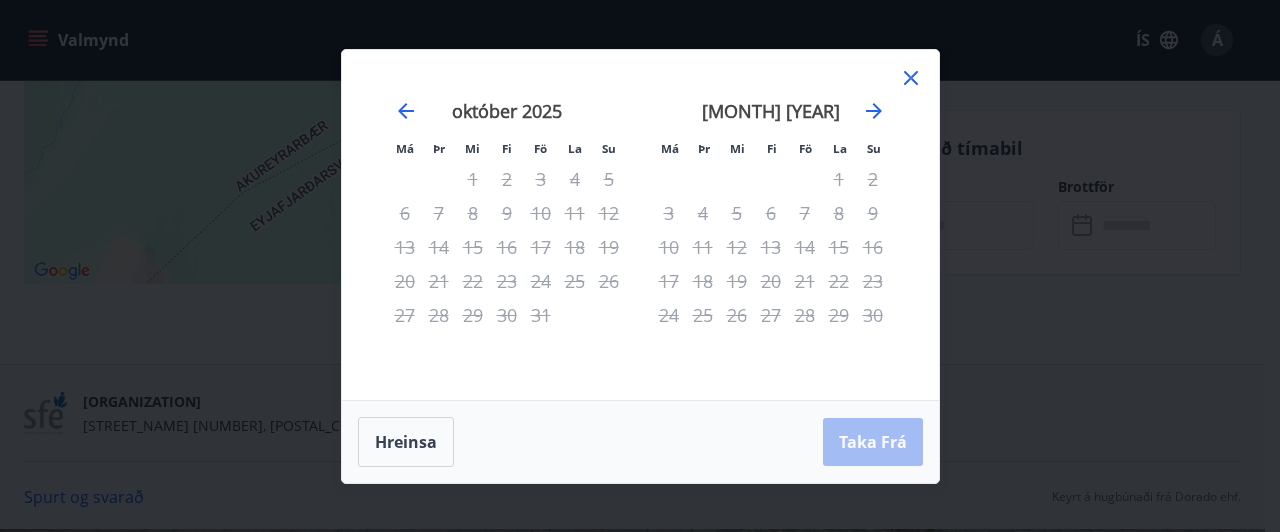 click on "Má Þr Mi Fi Fö La Su Má Þr Mi Fi Fö La Su [MONTH] [YEAR] 1 2 3 4 5 6 7 8 9 10 11 12 13 14 15 16 17 18 19 20 21 22 23 24 25 26 27 28 29 30 [MONTH] [YEAR] 1 2 3 4 5 6 7 8 9 10 11 12 13 14 15 16 17 18 19 20 21 22 23 24 25 26 27 28 29 30 31 [MONTH] [YEAR] 1 2 3 4 5 6 7 8 9 10 11 12 13 14 15 16 17 18 19 20 21 22 23 24 25 26 27 28 29 30 [MONTH] [YEAR] 1 2 3 4 5 6 7 8 9 10 11 12 13 14 15 16 17 18 19 20 21 22 23 24 25 26 27 28 29 30 31 Hreinsa Taka Frá" at bounding box center [640, 266] 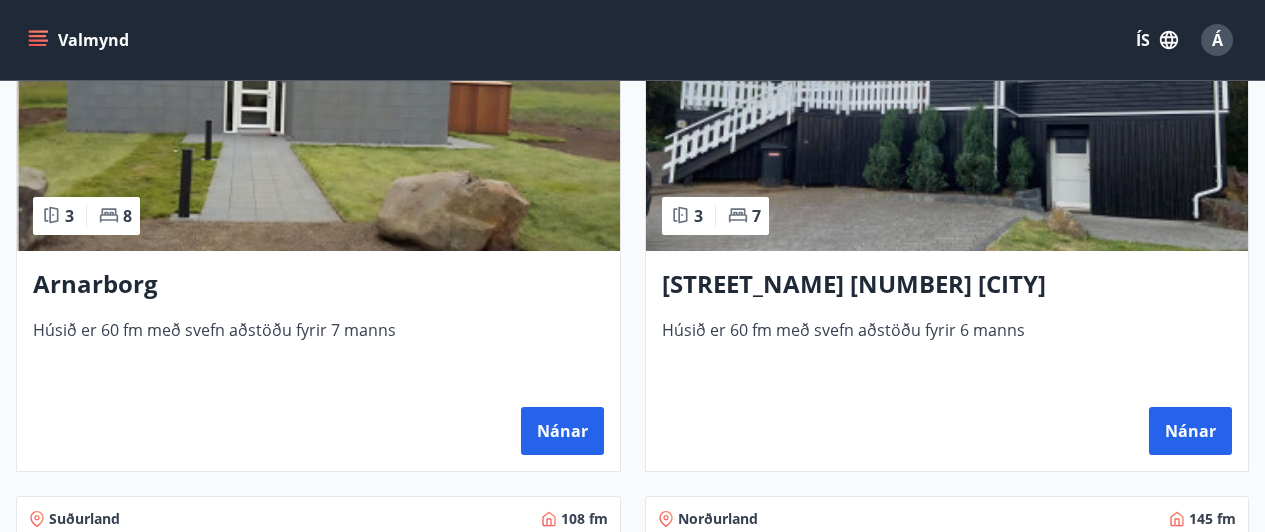 scroll, scrollTop: 1973, scrollLeft: 0, axis: vertical 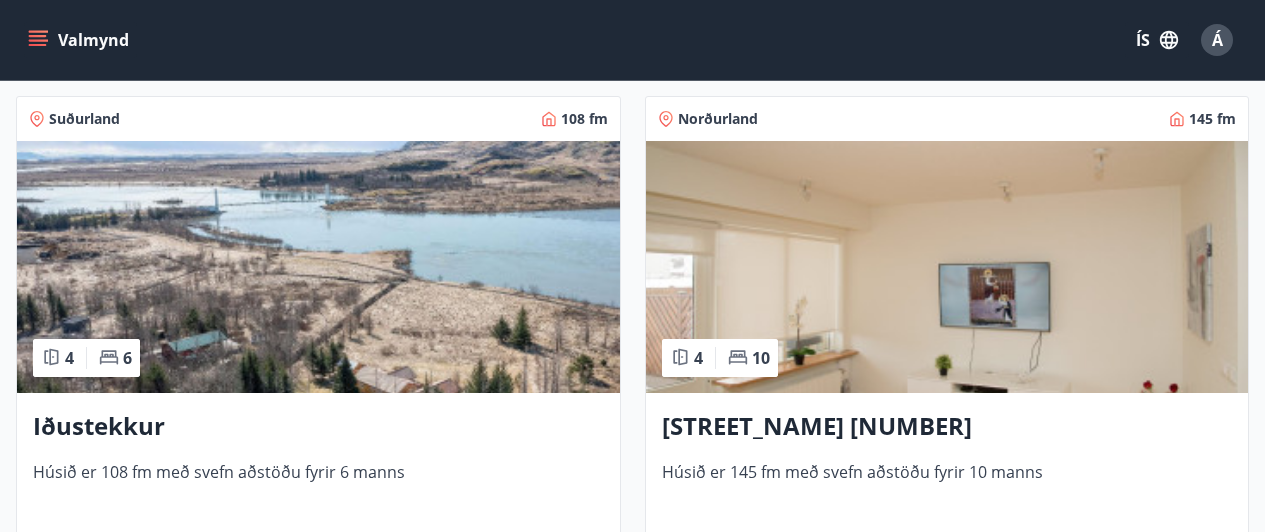 click on "[STREET_NAME] [NUMBER]" at bounding box center (947, 427) 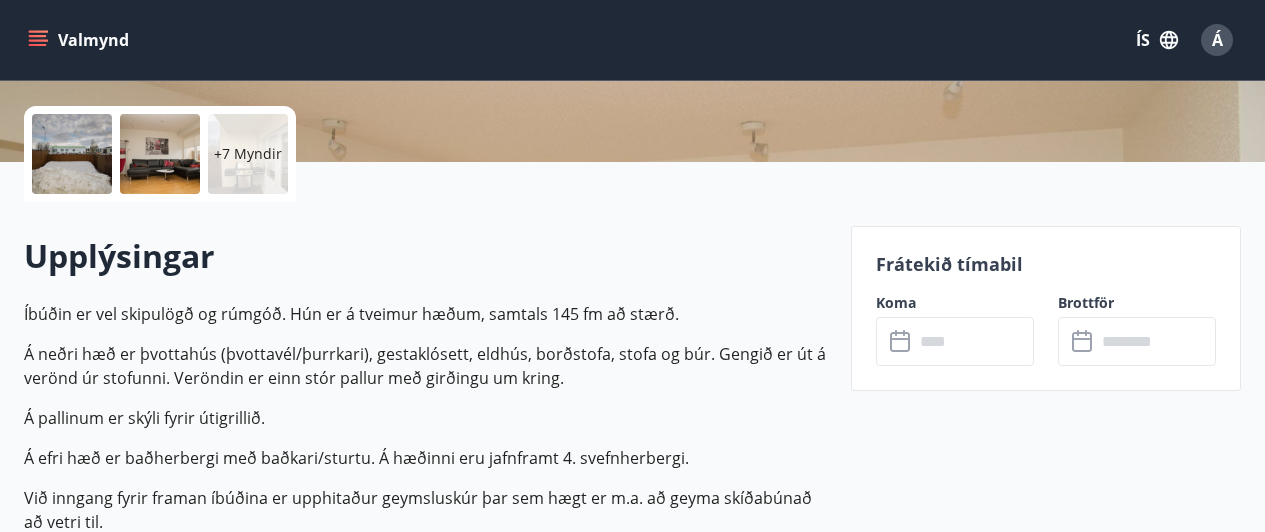 scroll, scrollTop: 590, scrollLeft: 0, axis: vertical 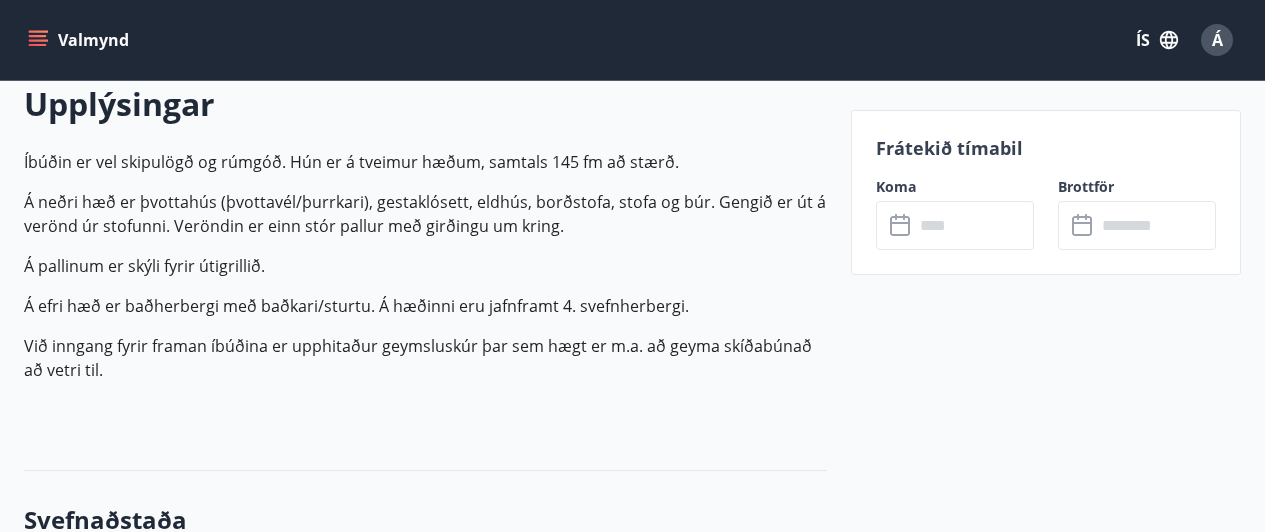 click at bounding box center (974, 225) 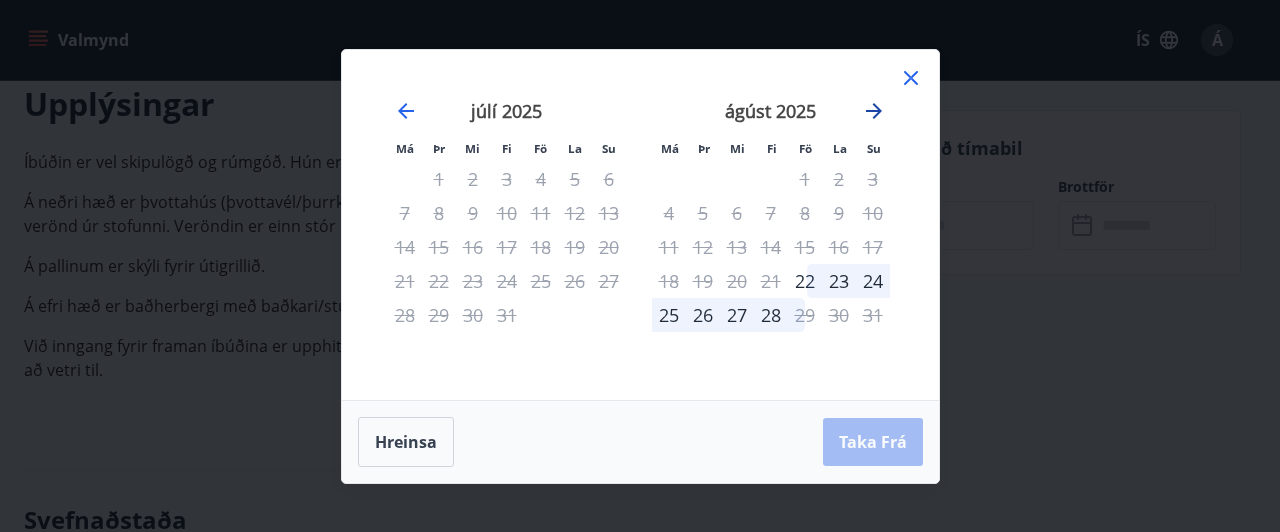 click 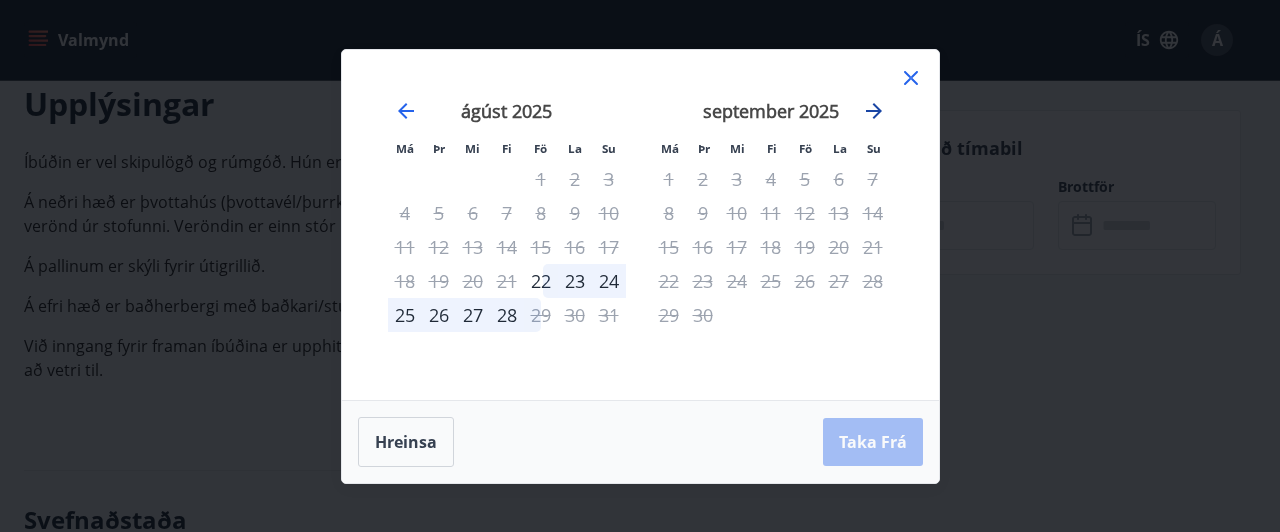 click 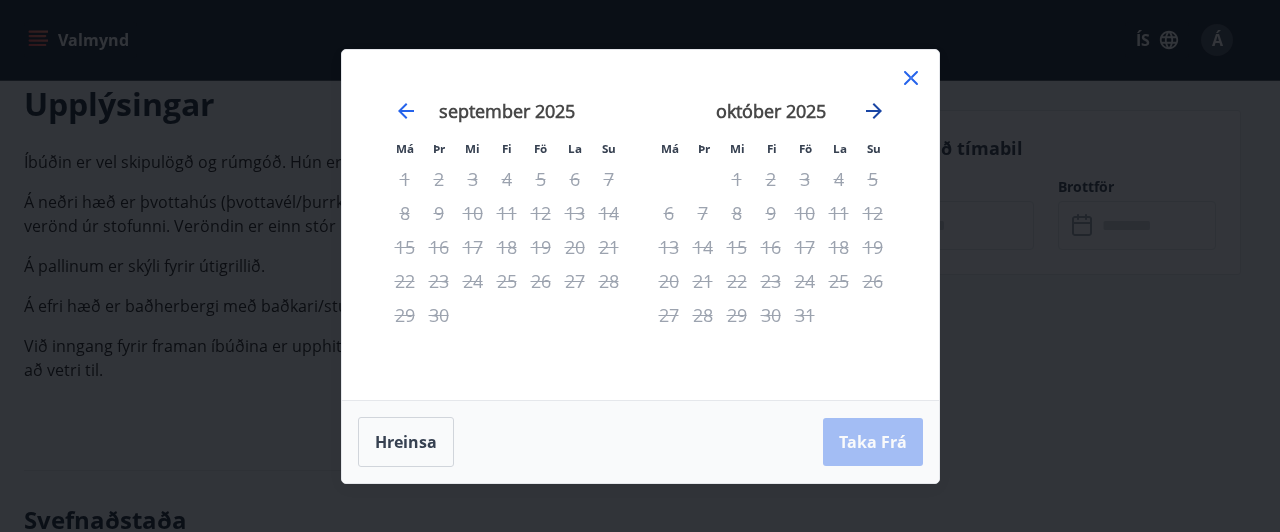 click 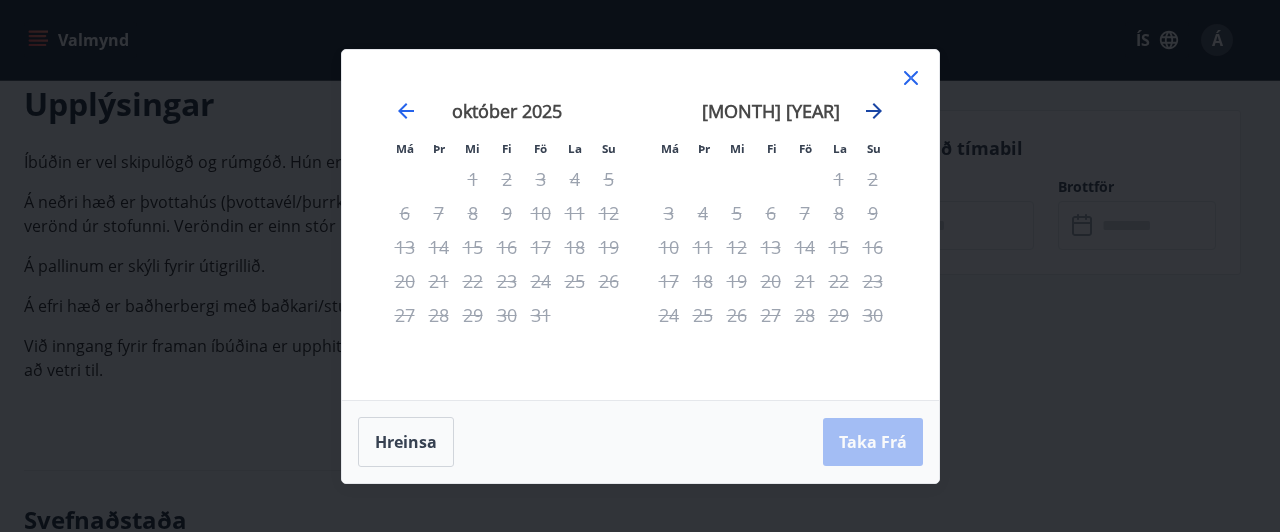 click 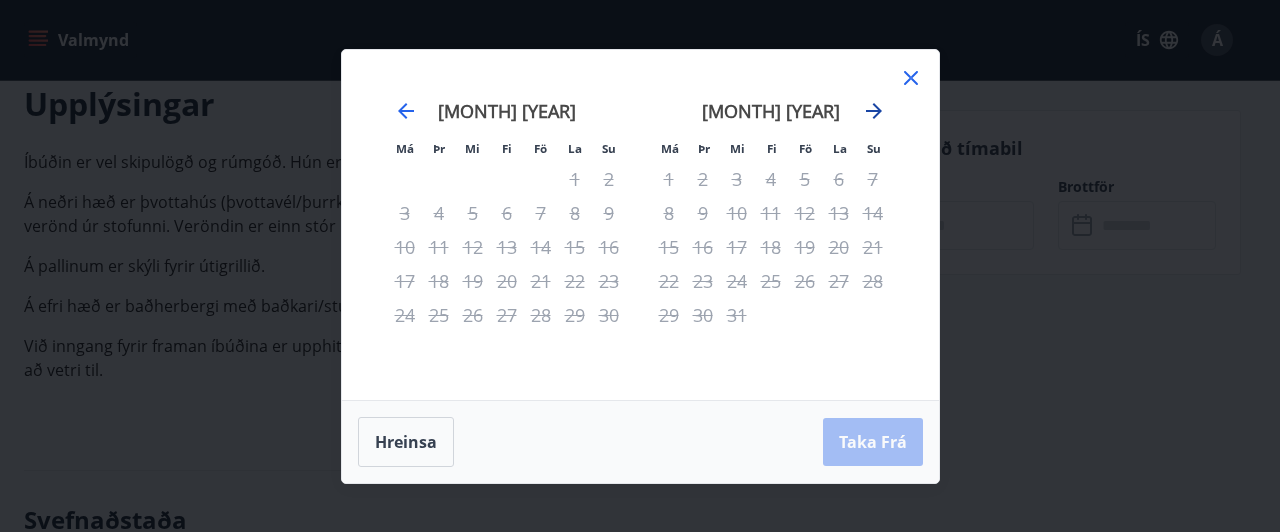 click 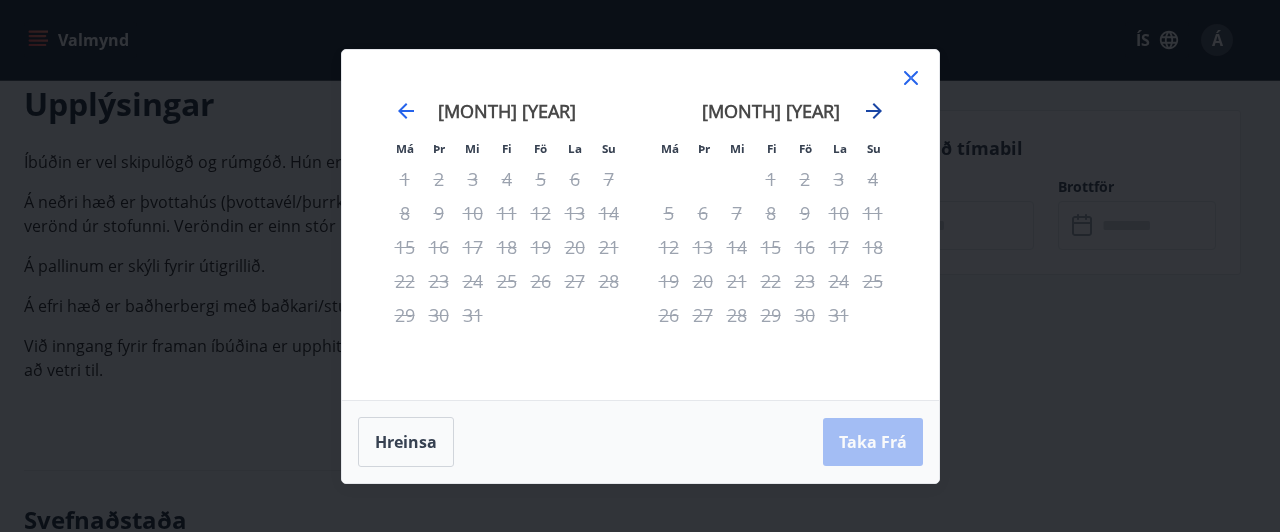 click 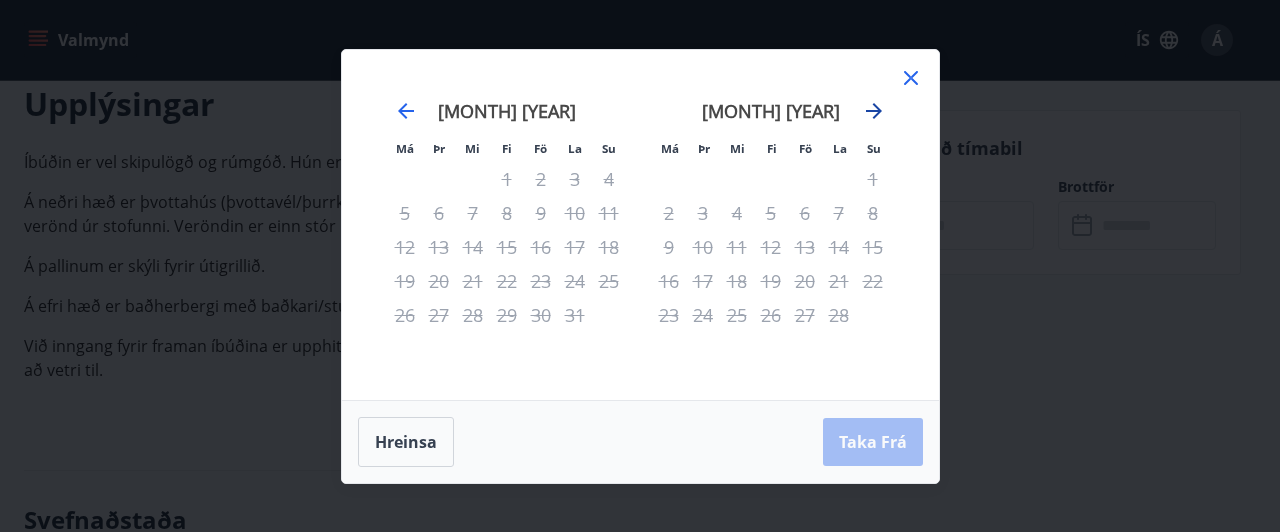 click 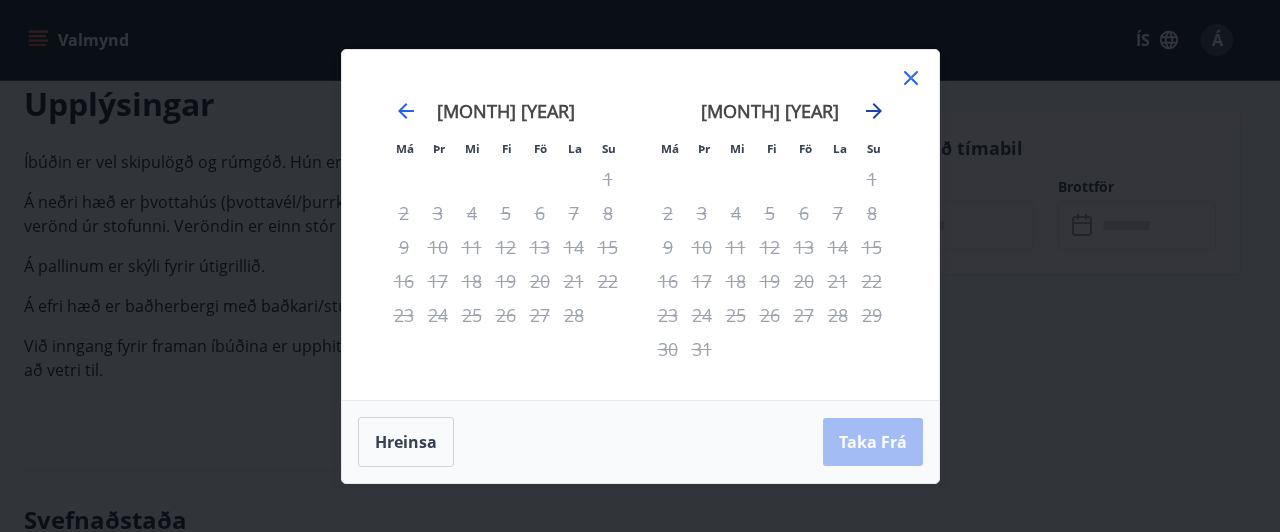 click 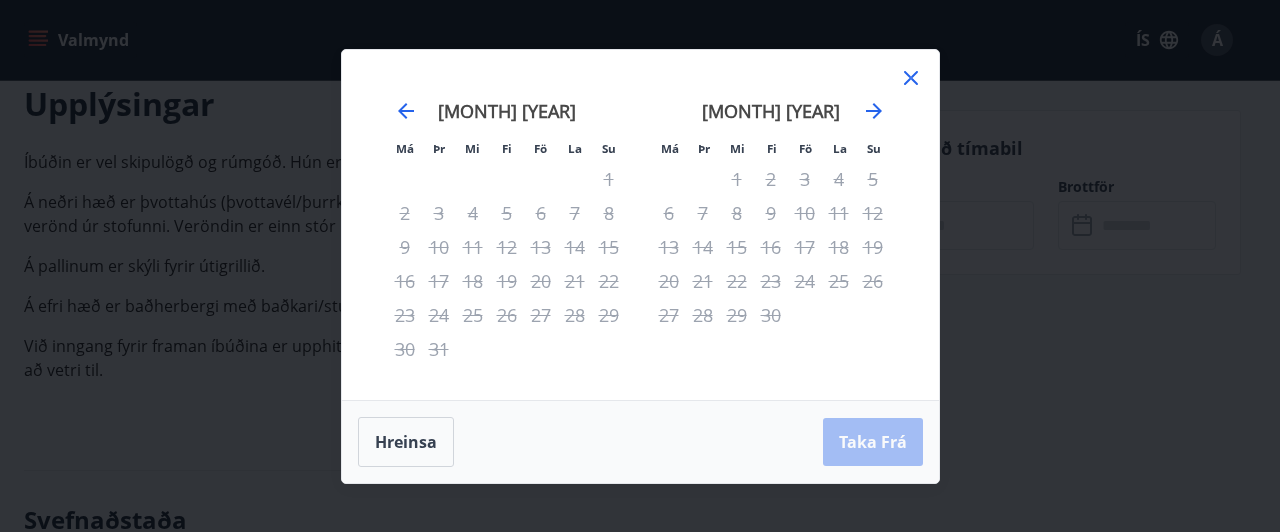 click 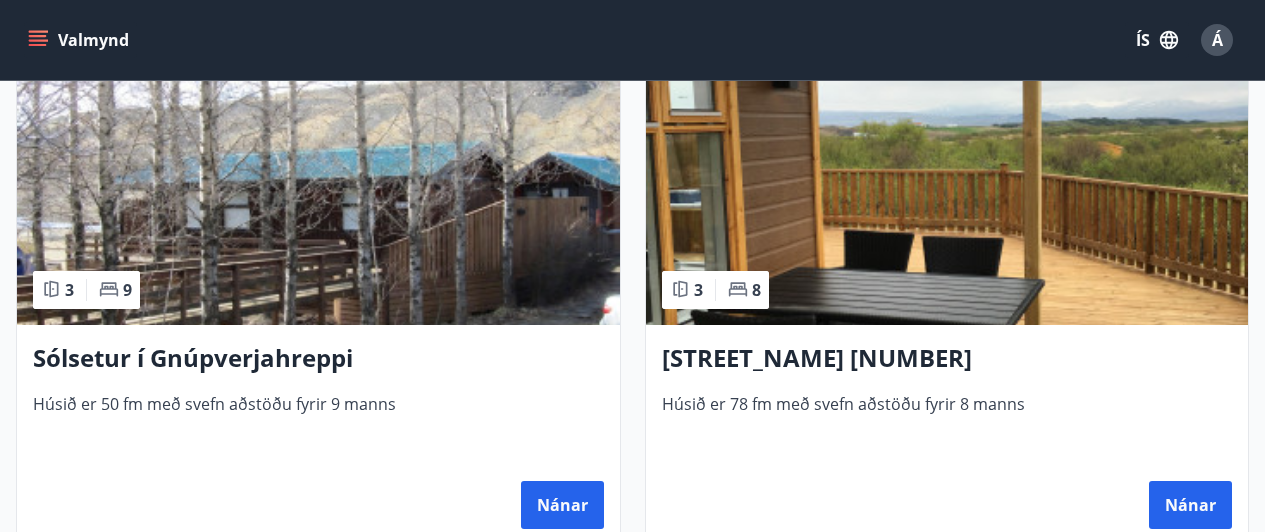 scroll, scrollTop: 395, scrollLeft: 0, axis: vertical 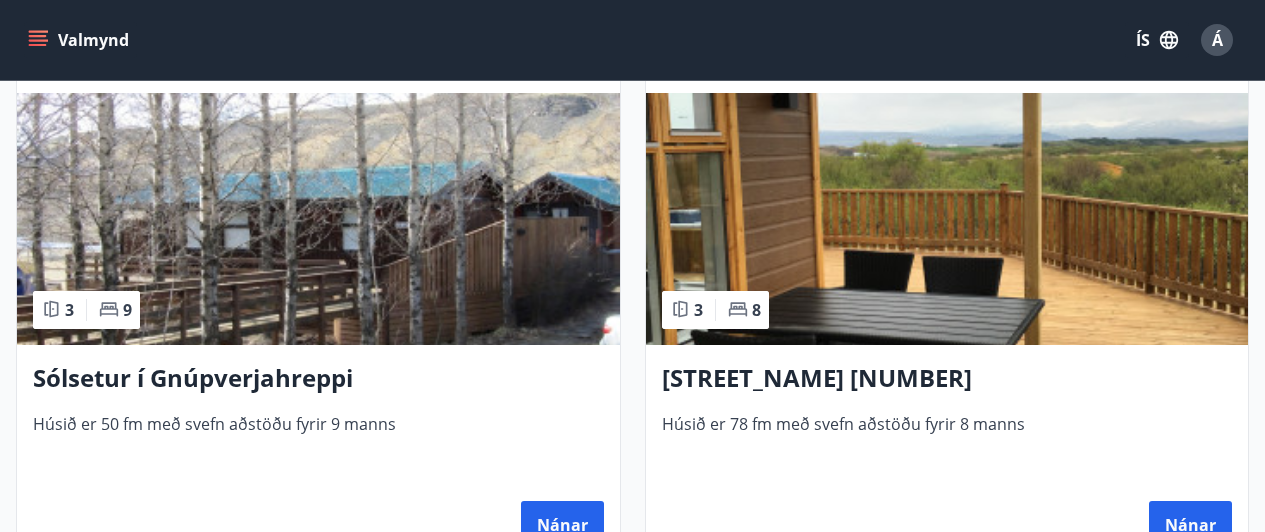 click at bounding box center [318, 219] 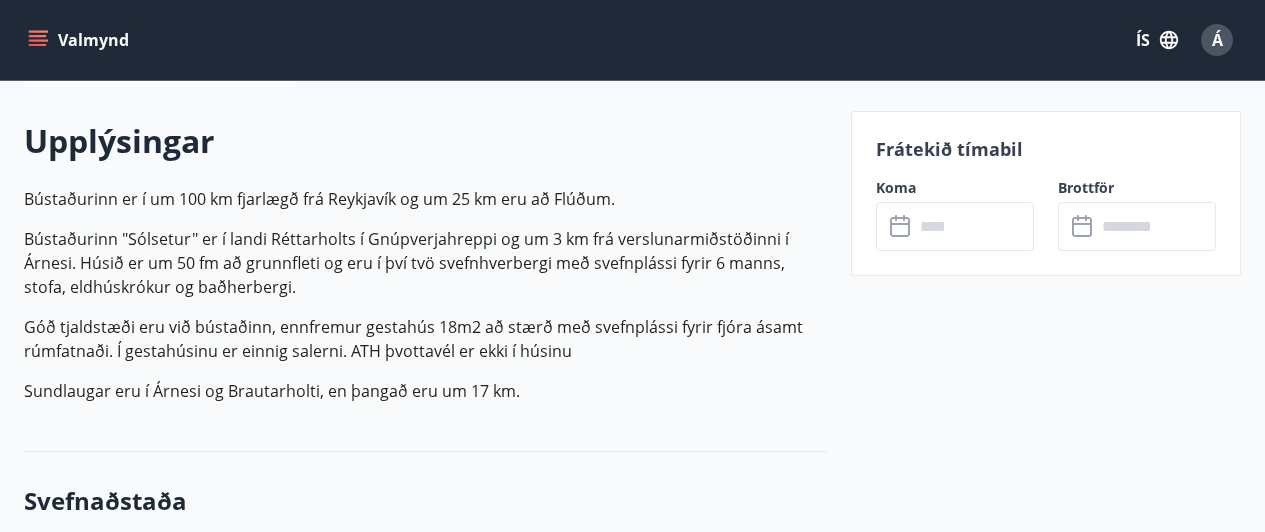 scroll, scrollTop: 554, scrollLeft: 0, axis: vertical 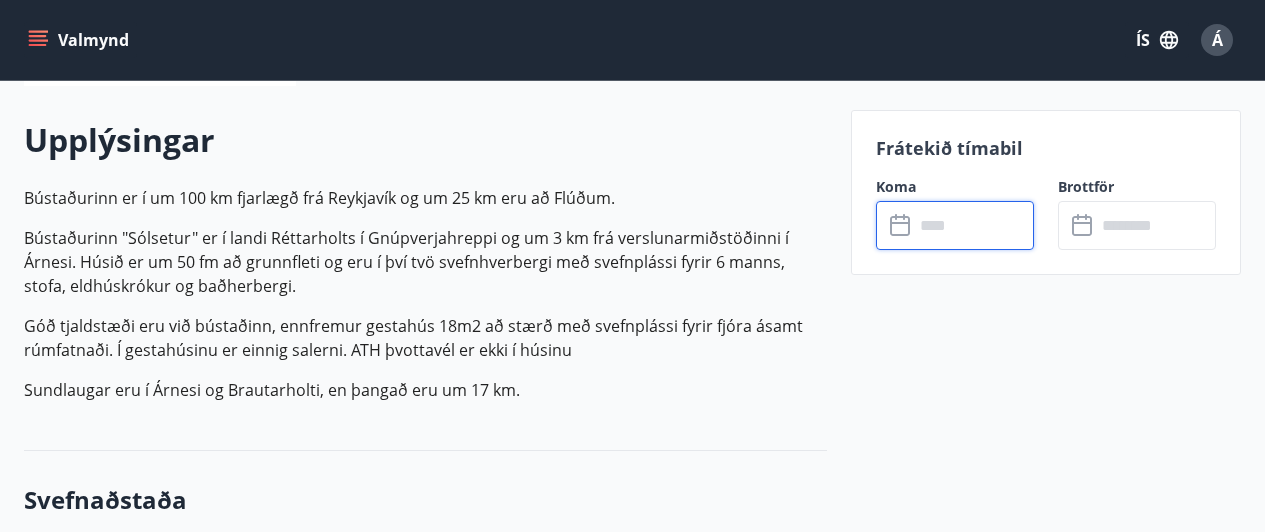 click at bounding box center (974, 225) 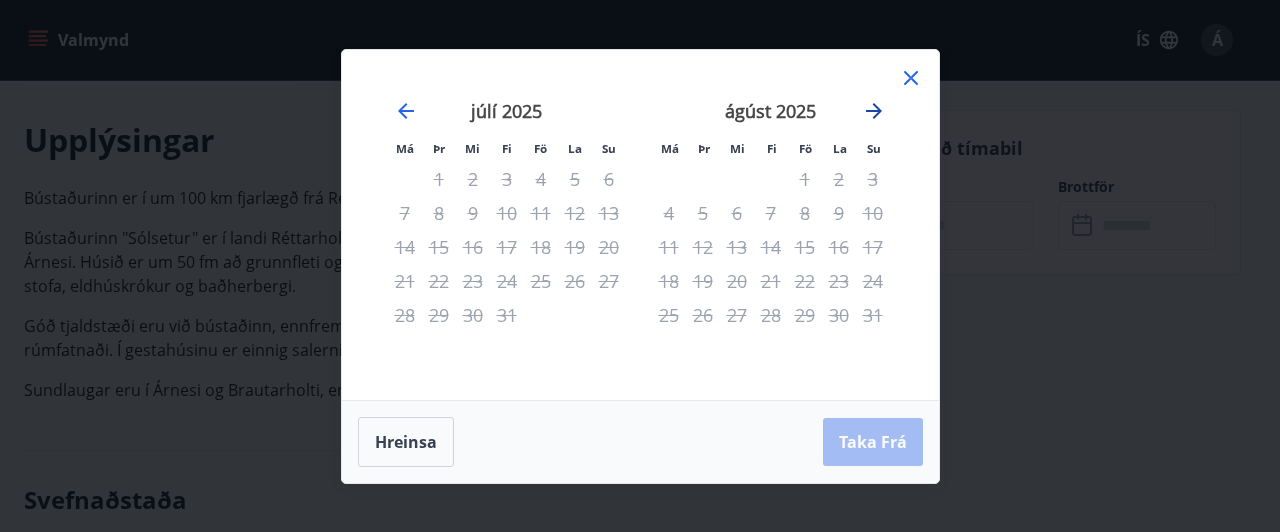 click 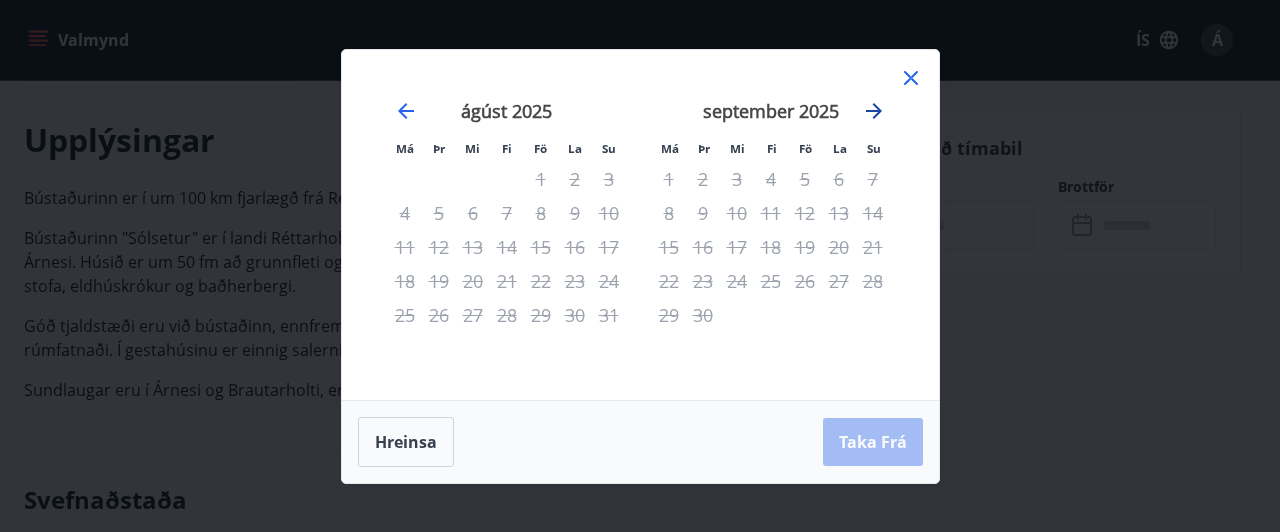 click 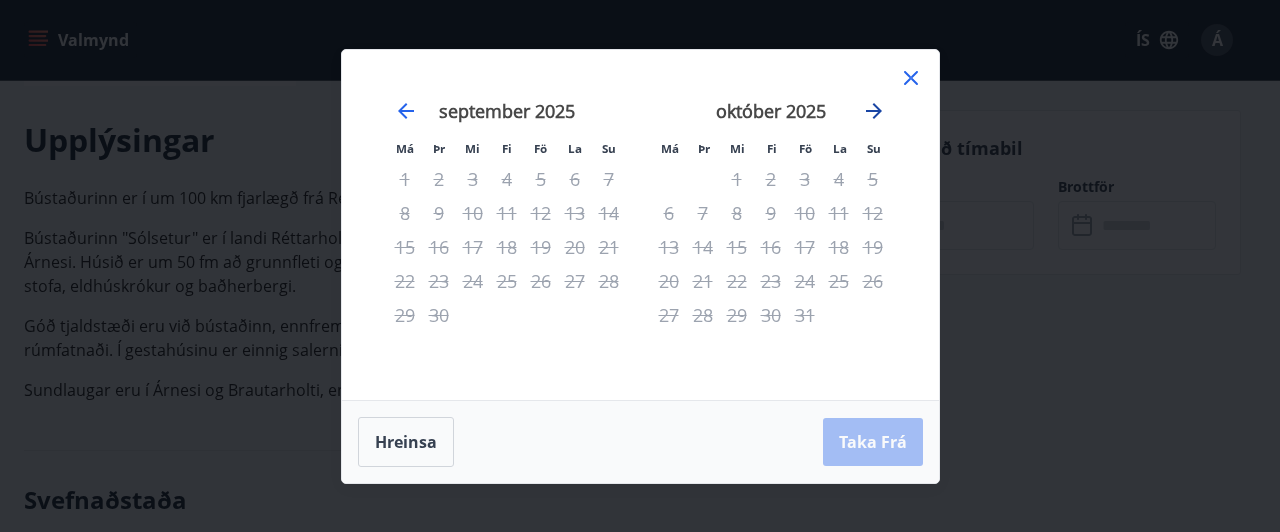 click 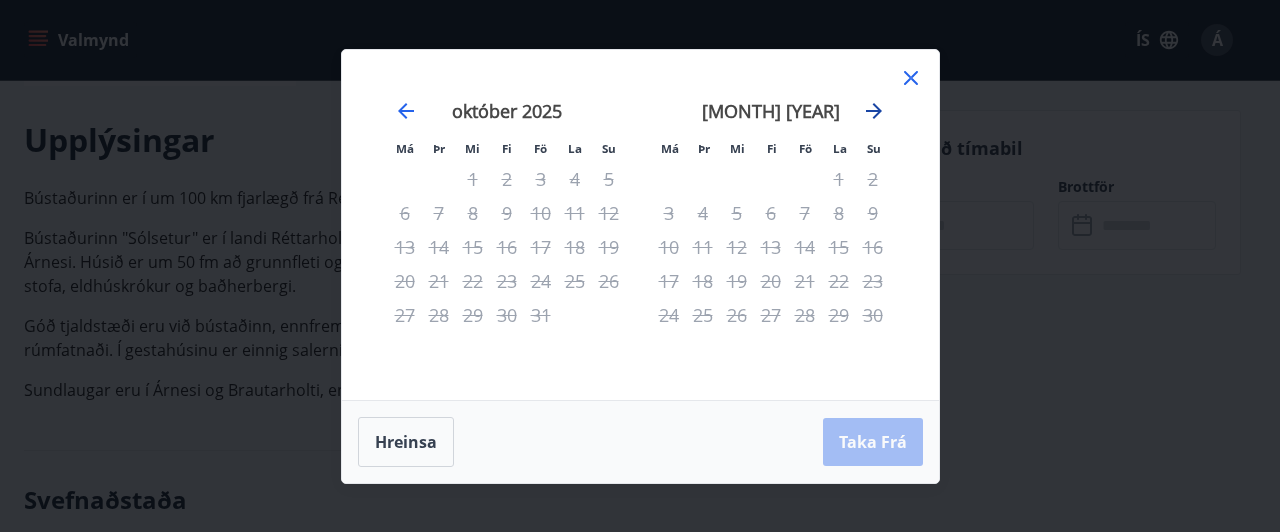 click 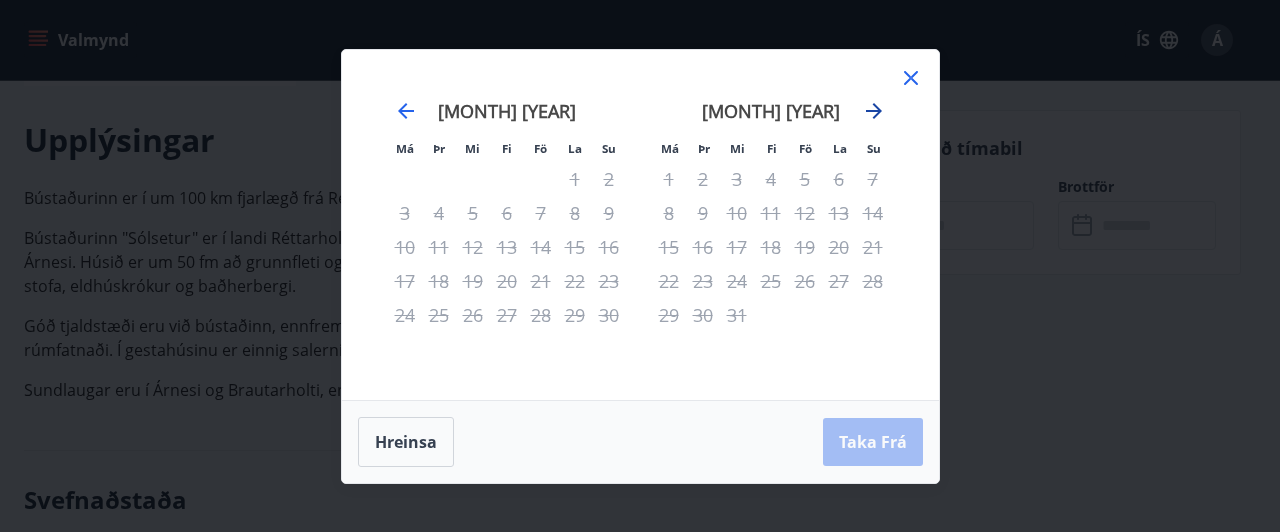 click 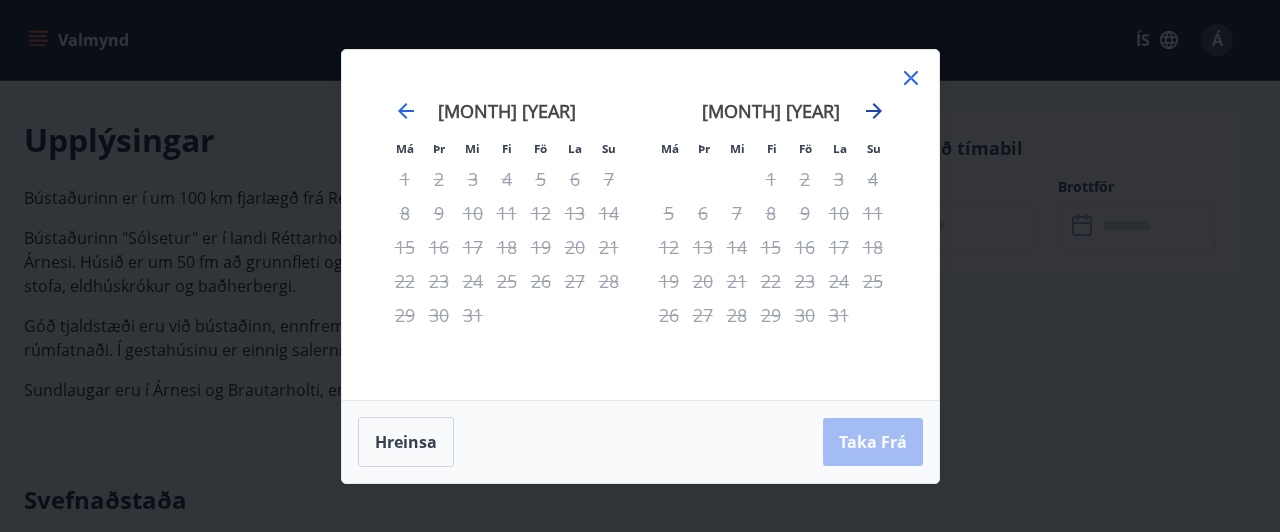 click 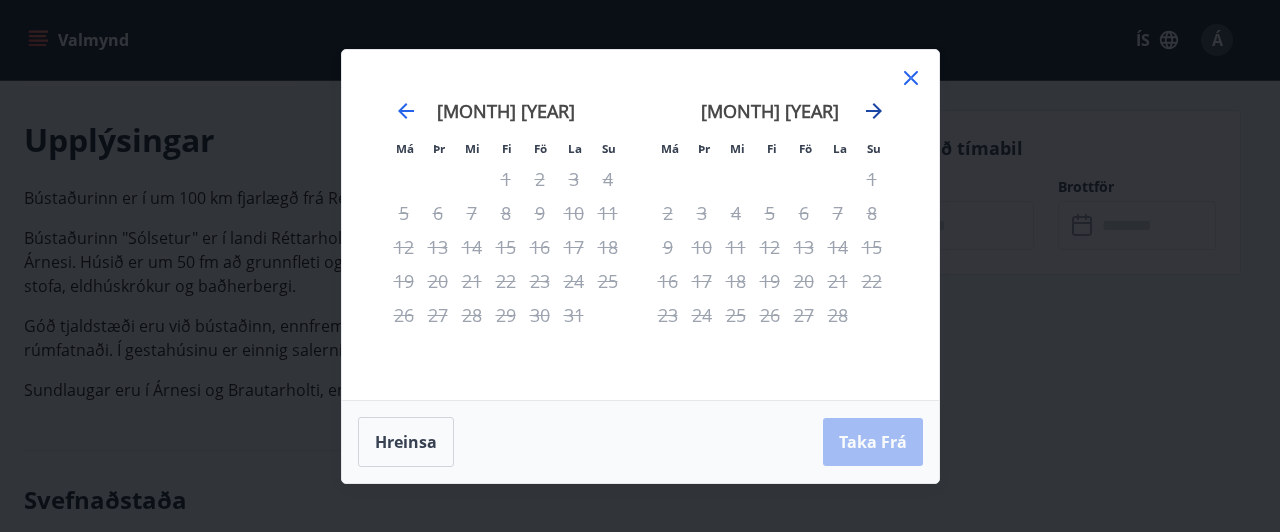 click 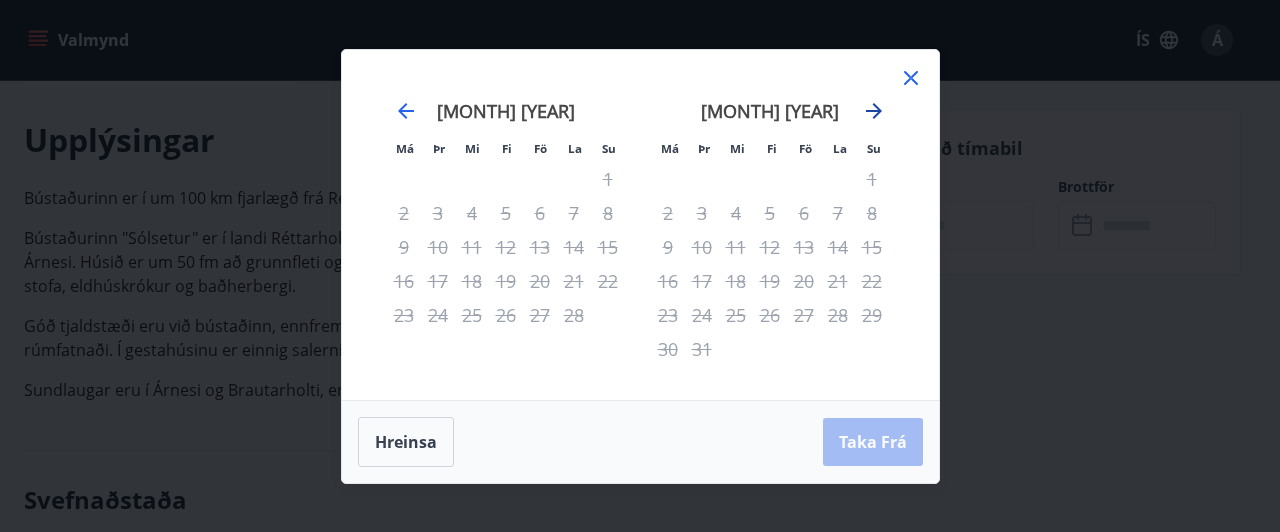 click 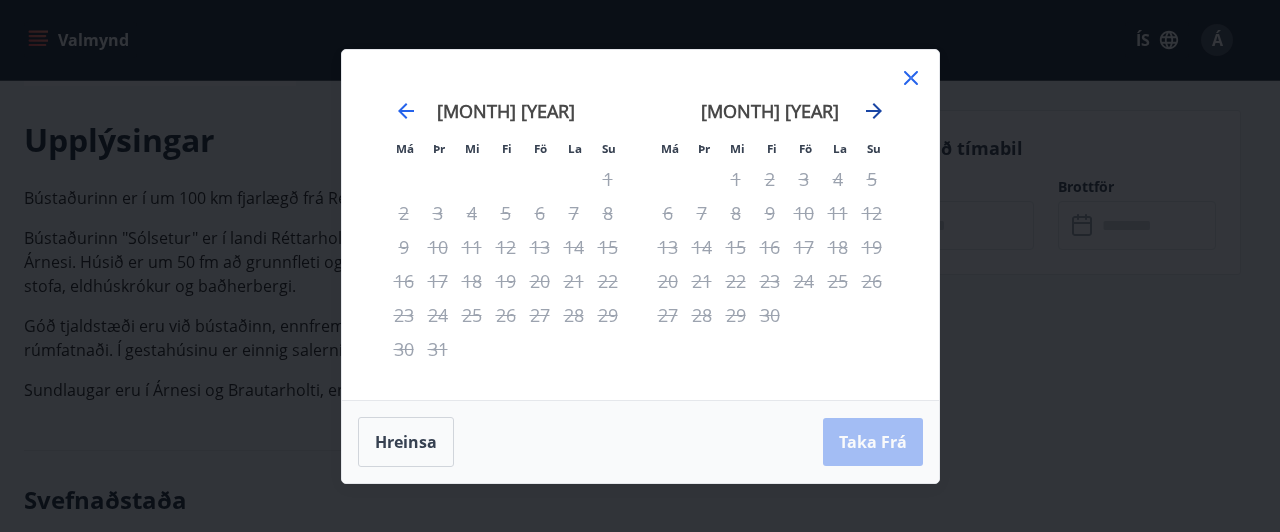 click 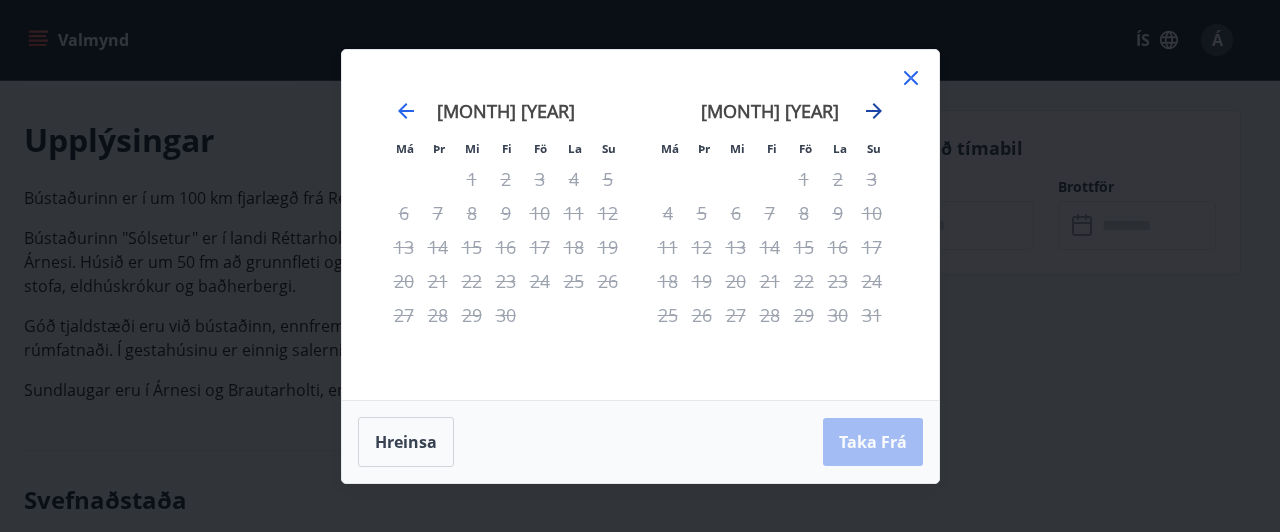 click 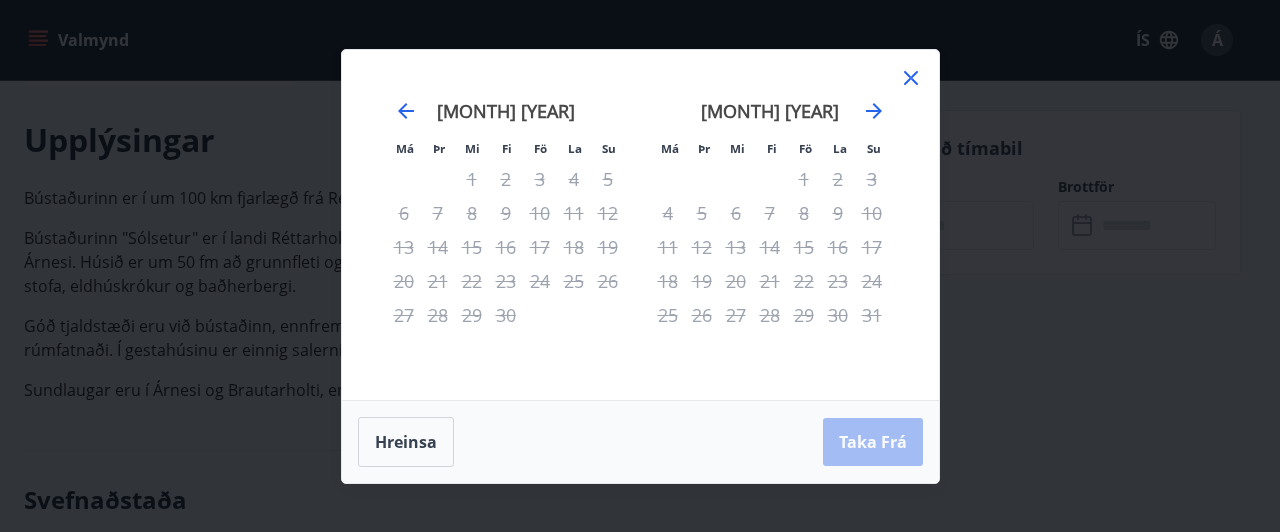 click on "Má Þr Mi Fi Fö La Su Má Þr Mi Fi Fö La Su [MONTH] [YEAR] 1 2 3 4 5 6 7 8 9 10 11 12 13 14 15 16 17 18 19 20 21 22 23 24 25 26 27 28 [MONTH] [YEAR] 1 2 3 4 5 6 7 8 9 10 11 12 13 14 15 16 17 18 19 20 21 22 23 24 25 26 27 28 29 30 31 [MONTH] [YEAR] 1 2 3 4 5 6 7 8 9 10 11 12 13 14 15 16 17 18 19 20 21 22 23 24 25 26 27 28 29 30 [MONTH] [YEAR] 1 2 3 4 5 6 7 8 9 10 11 12 13 14 15 16 17 18 19 20 21 22 23 24 25 26 27 28 29 30 31 Hreinsa Taka Frá" at bounding box center [640, 266] 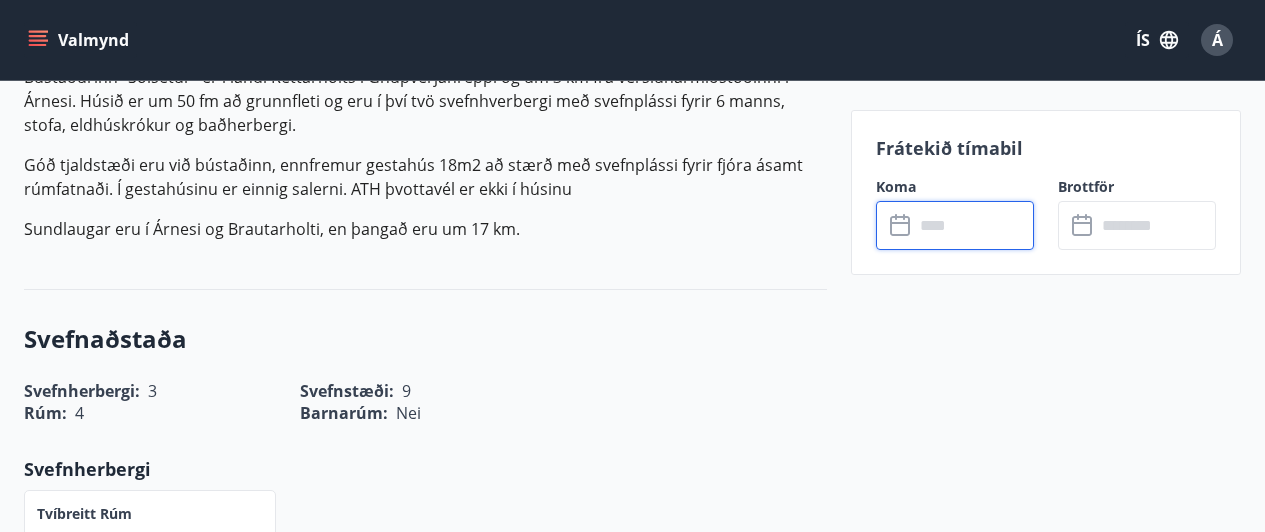 scroll, scrollTop: 712, scrollLeft: 0, axis: vertical 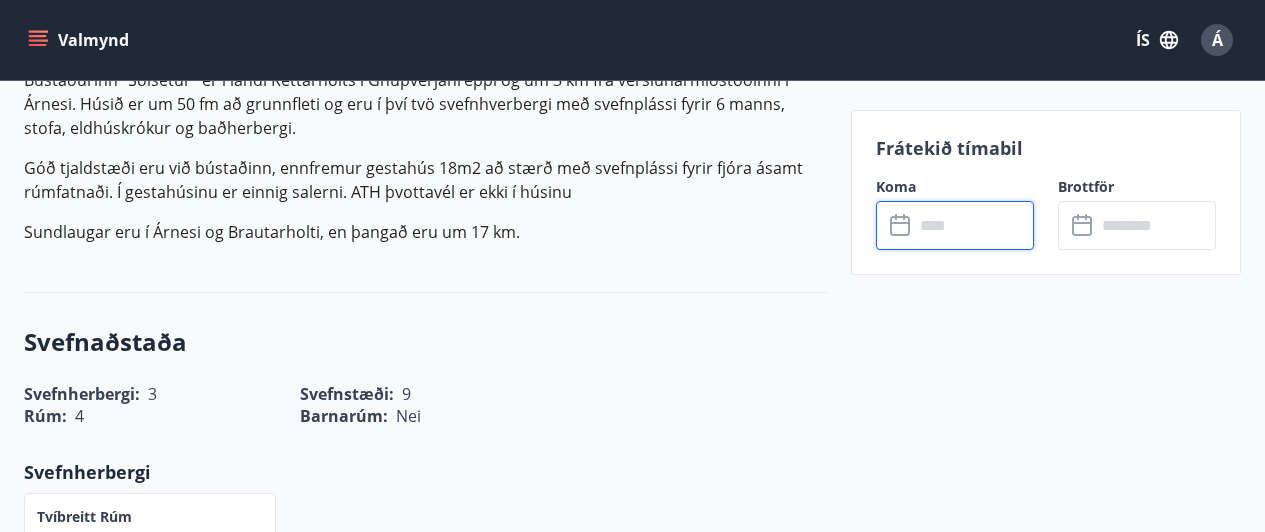 click at bounding box center (974, 225) 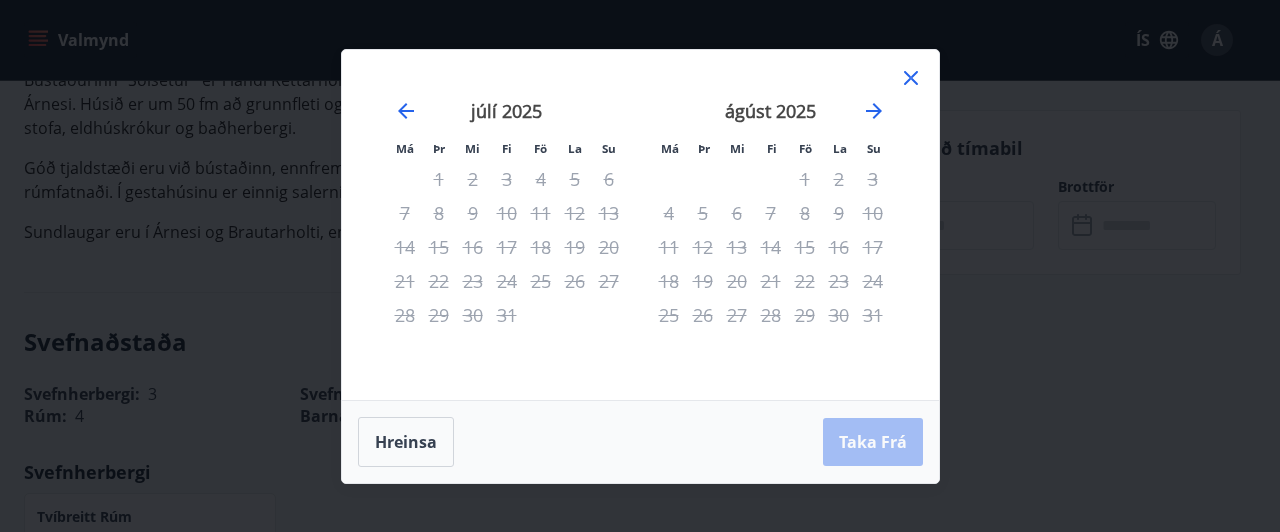 click on "Má Þr Mi Fi Fö La Su Má Þr Mi Fi Fö La Su [MONTH] [YEAR] 1 2 3 4 5 6 7 8 9 10 11 12 13 14 15 16 17 18 19 20 21 22 23 24 25 26 27 28 29 30 [MONTH] [YEAR] 1 2 3 4 5 6 7 8 9 10 11 12 13 14 15 16 17 18 19 20 21 22 23 24 25 26 27 28 29 30 31 [MONTH] [YEAR] 1 2 3 4 5 6 7 8 9 10 11 12 13 14 15 16 17 18 19 20 21 22 23 24 25 26 27 28 29 30 31 [MONTH] [YEAR] 1 2 3 4 5 6 7 8 9 10 11 12 13 14 15 16 17 18 19 20 21 22 23 24 25 26 27 28 29 30 Hreinsa Taka Frá" at bounding box center (640, 266) 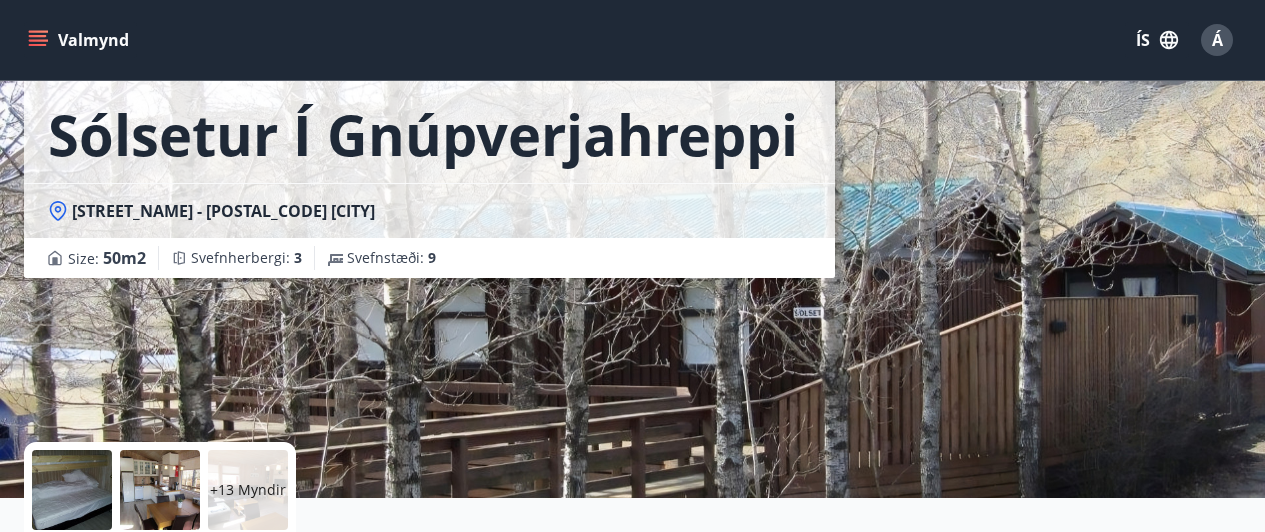 scroll, scrollTop: 0, scrollLeft: 0, axis: both 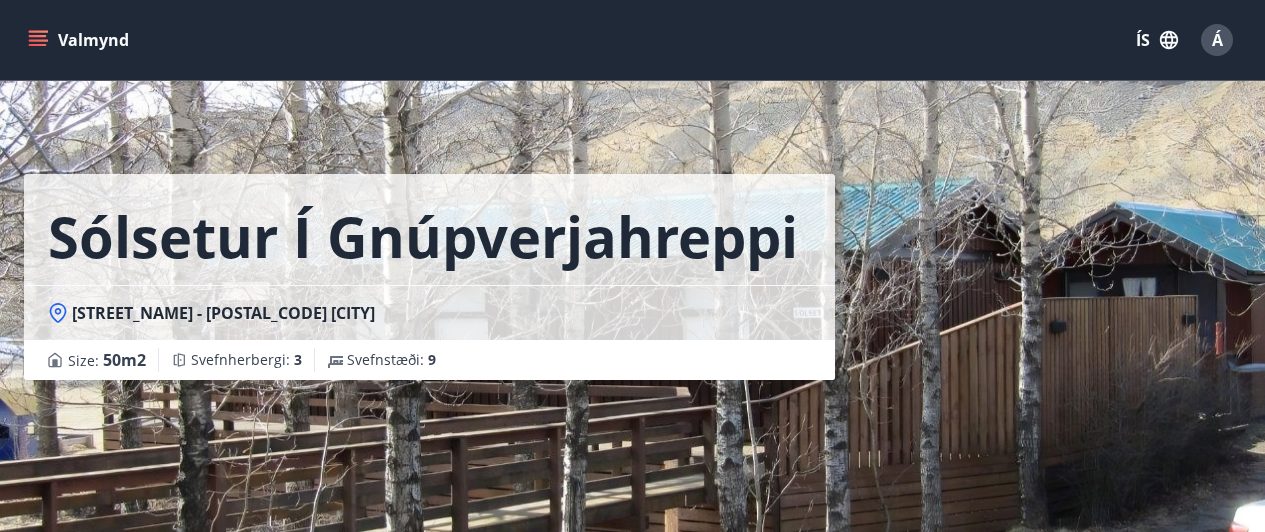 click 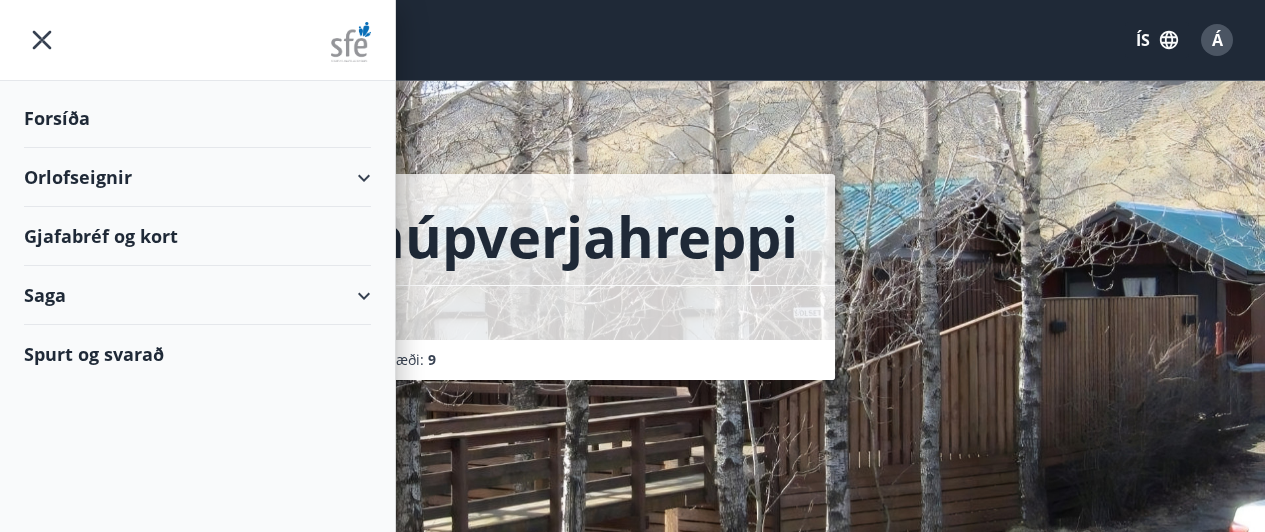 click on "Orlofseignir" at bounding box center (197, 177) 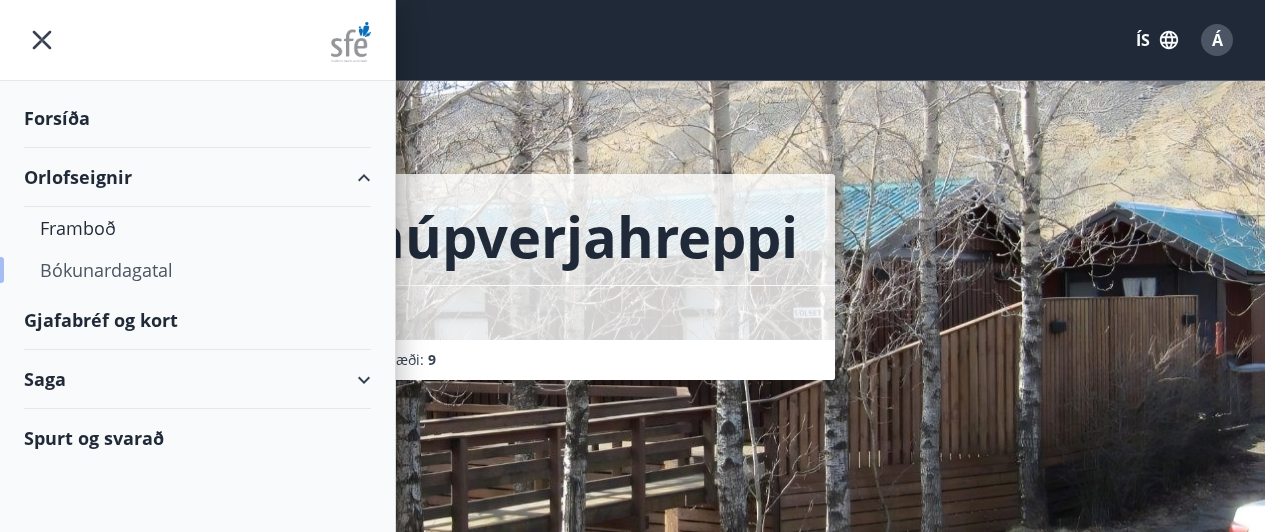 click on "Bókunardagatal" at bounding box center (197, 270) 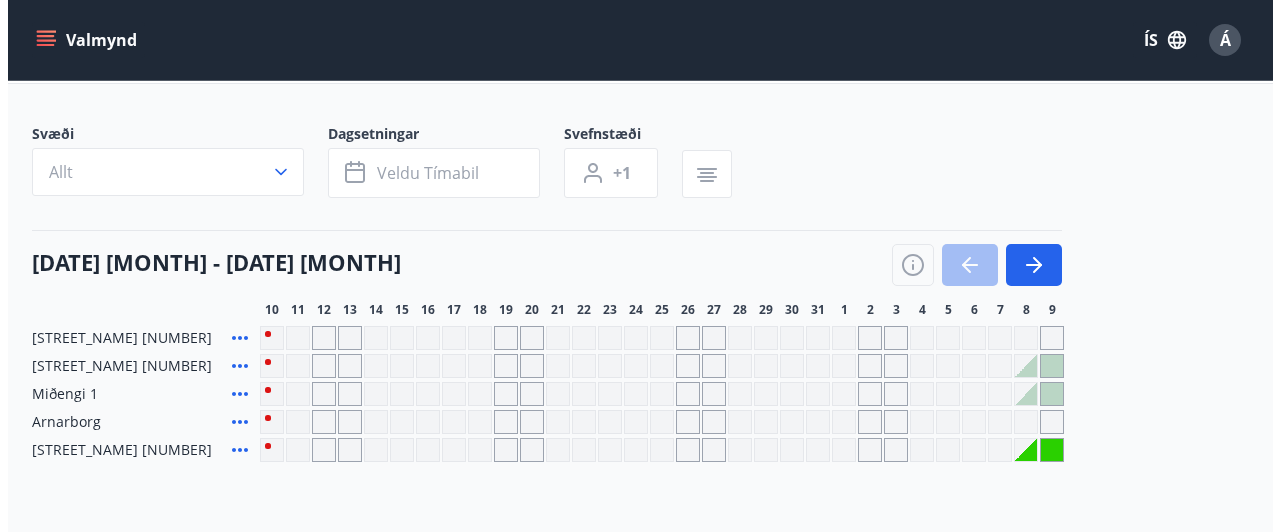 scroll, scrollTop: 170, scrollLeft: 0, axis: vertical 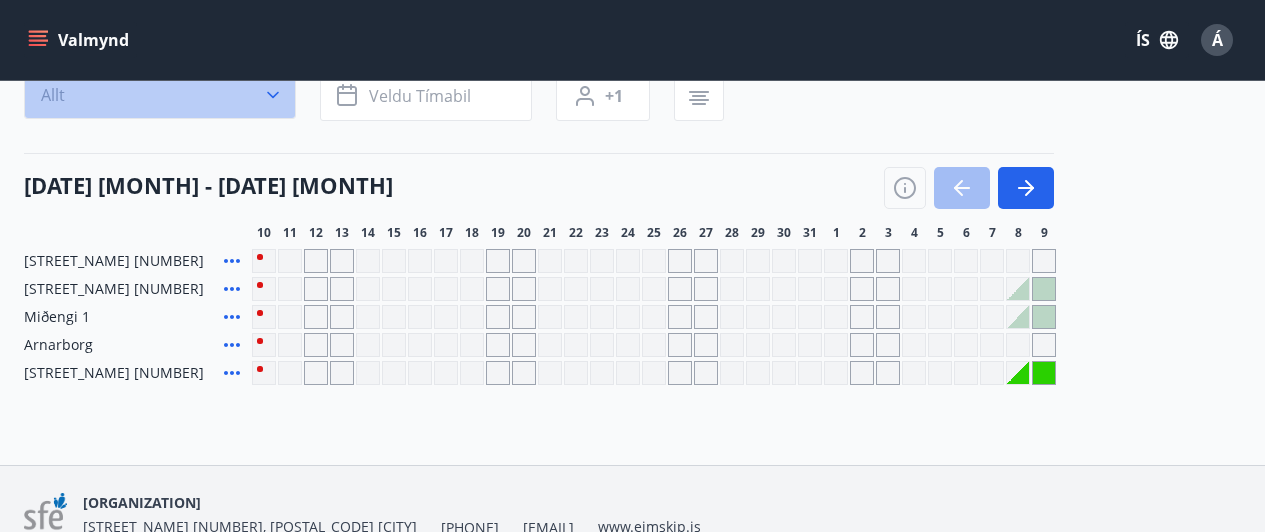 click 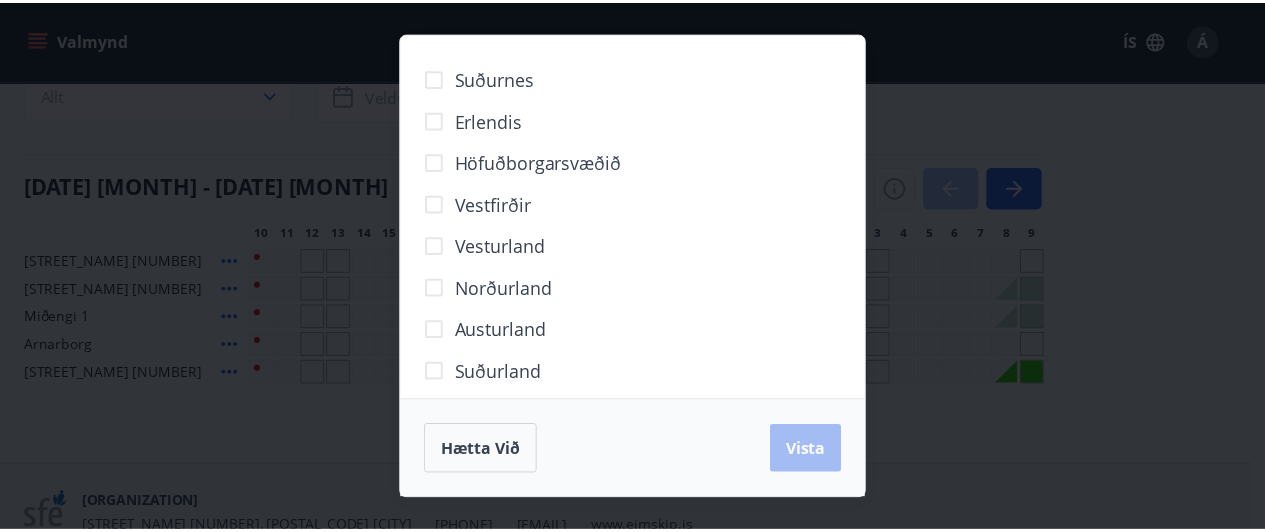 scroll, scrollTop: 17, scrollLeft: 0, axis: vertical 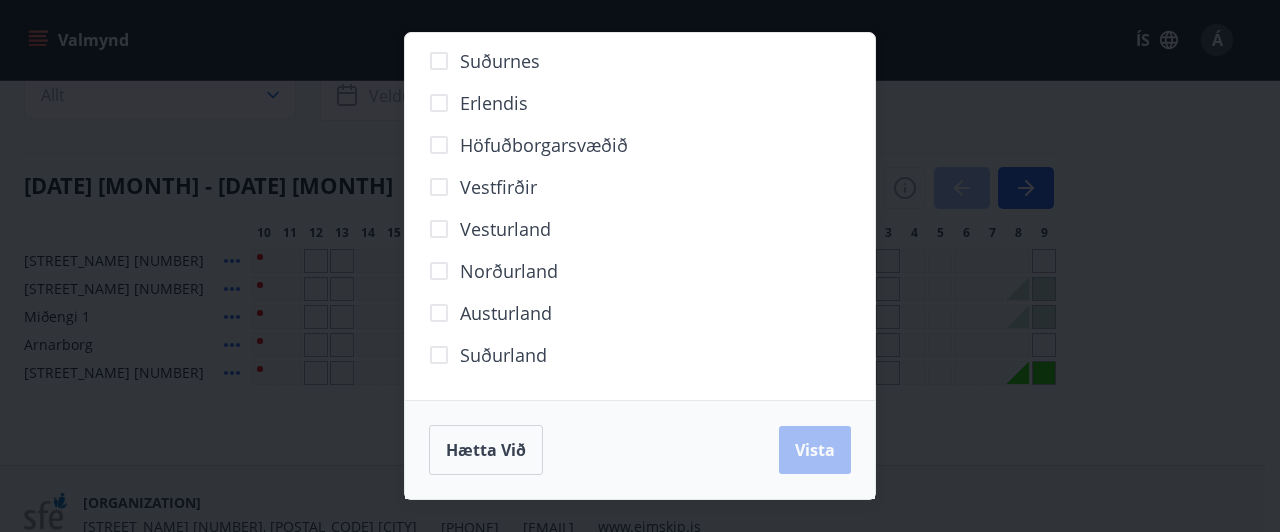 click on "Suðurnes Erlendis Höfuðborgarsvæðið Vestfirðir Vesturland Norðurland Austurland Suðurland Hætta við Vista" at bounding box center [640, 266] 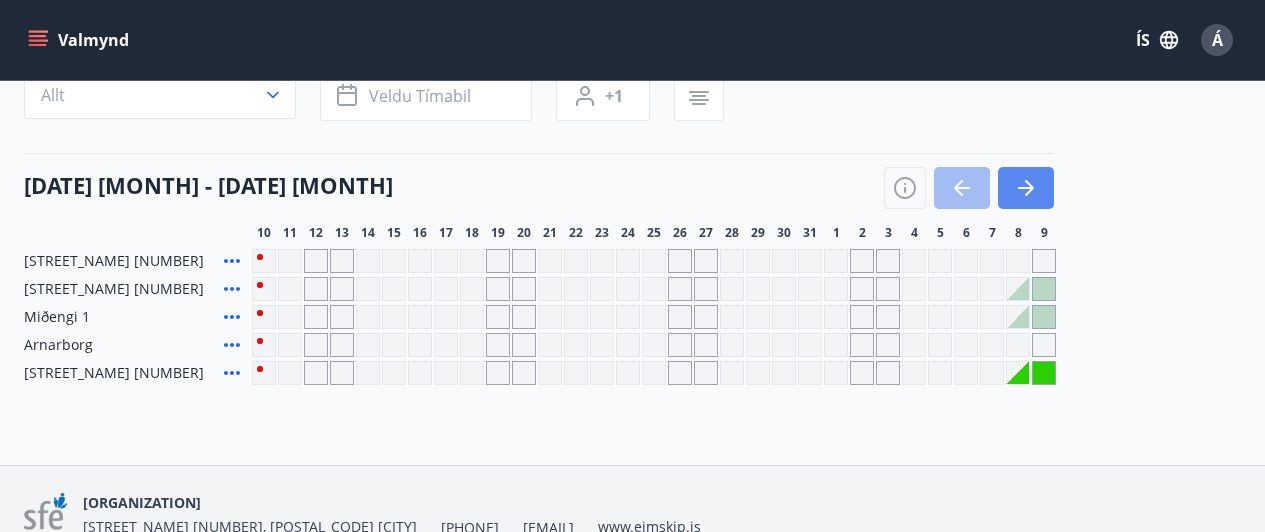 click 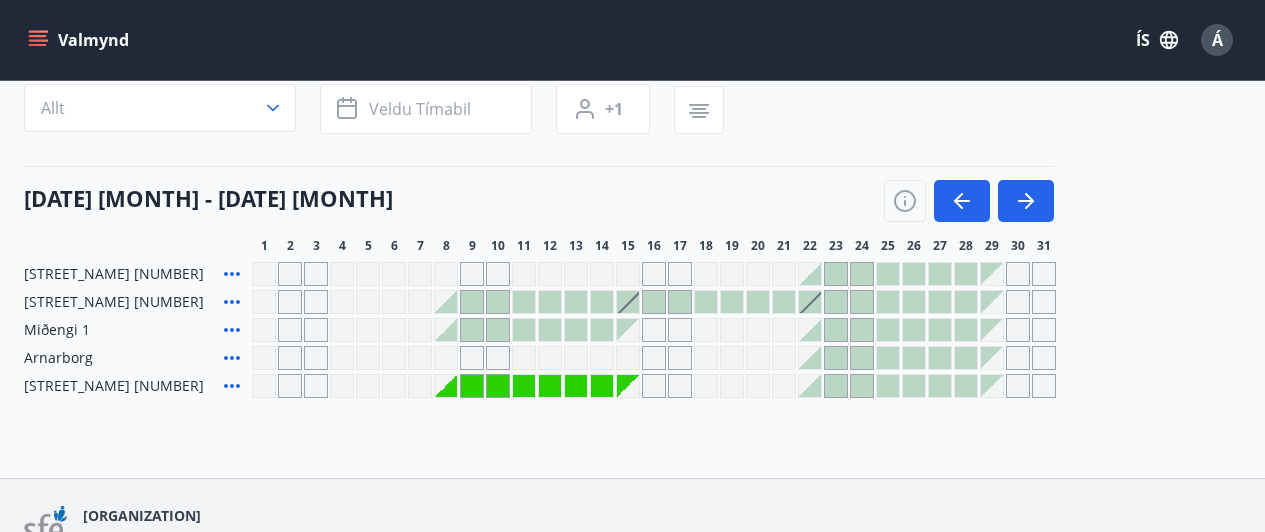 scroll, scrollTop: 156, scrollLeft: 0, axis: vertical 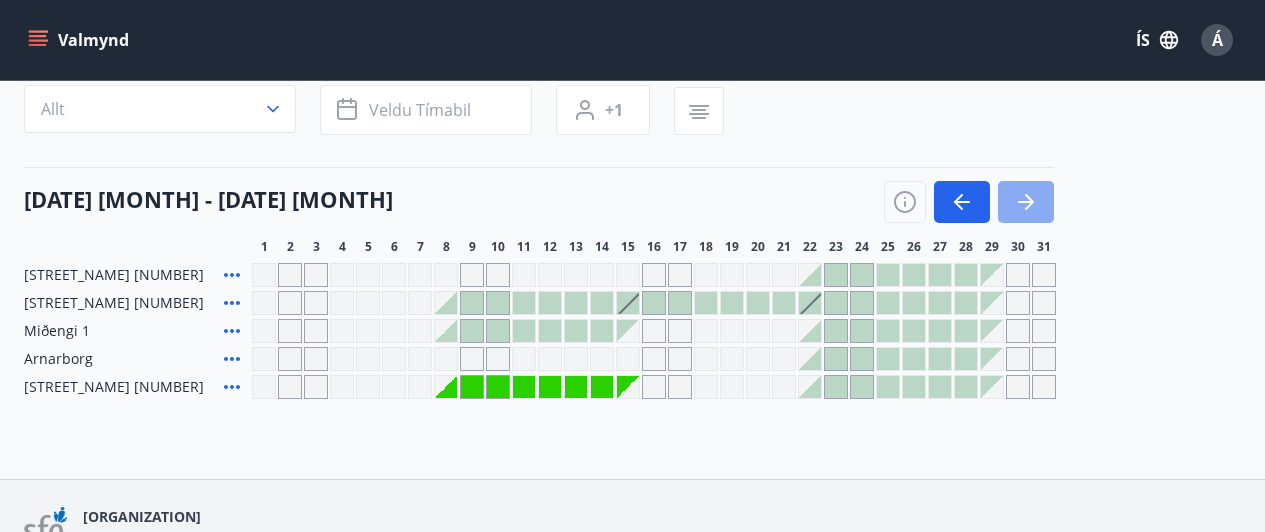 click 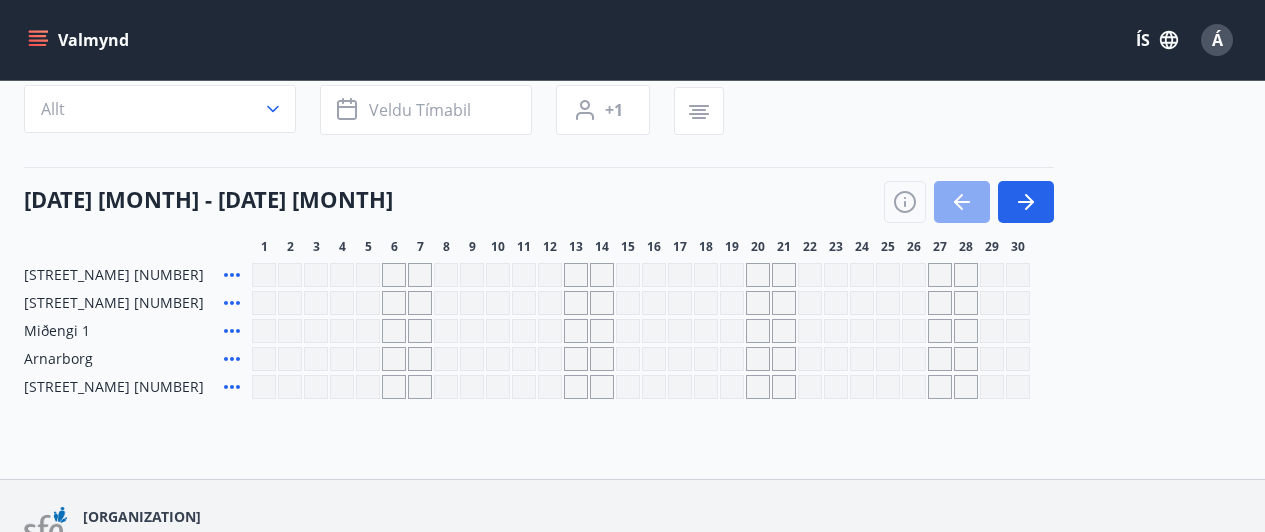 click at bounding box center (962, 202) 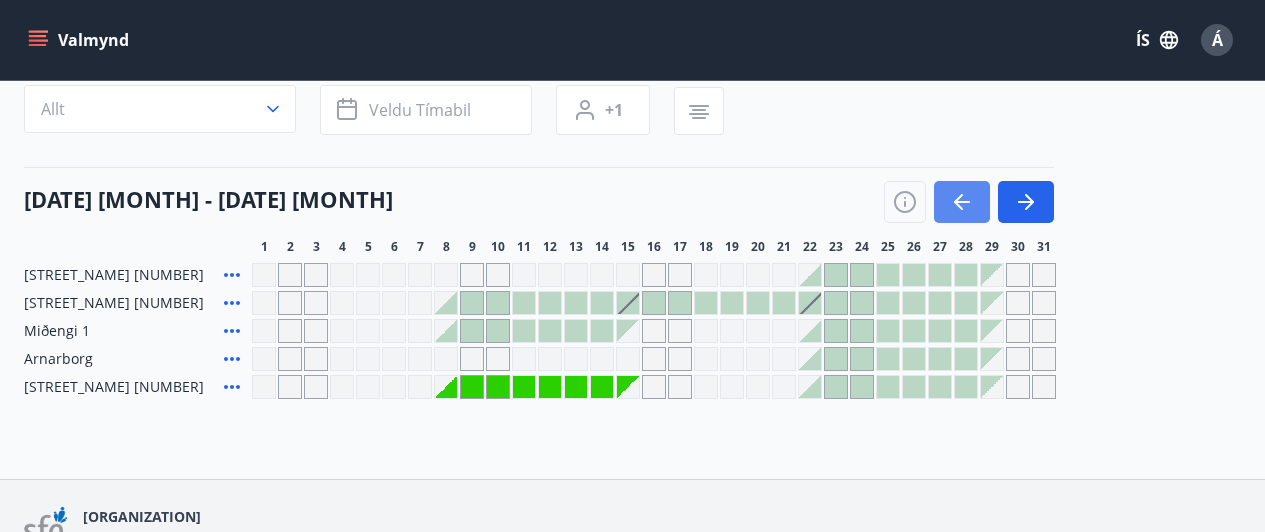 click at bounding box center (962, 202) 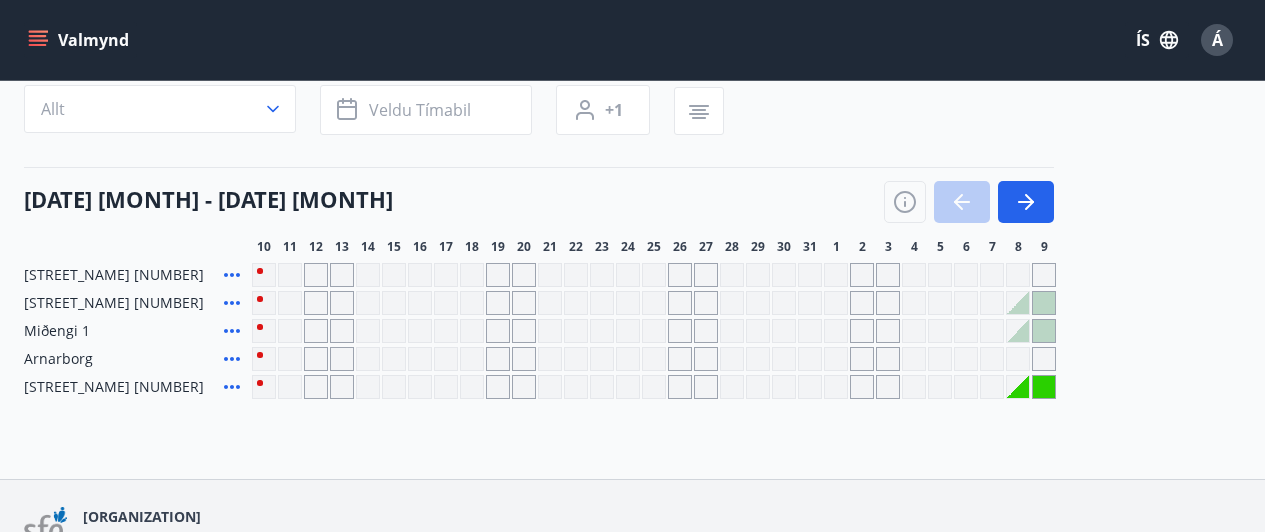 click at bounding box center (969, 202) 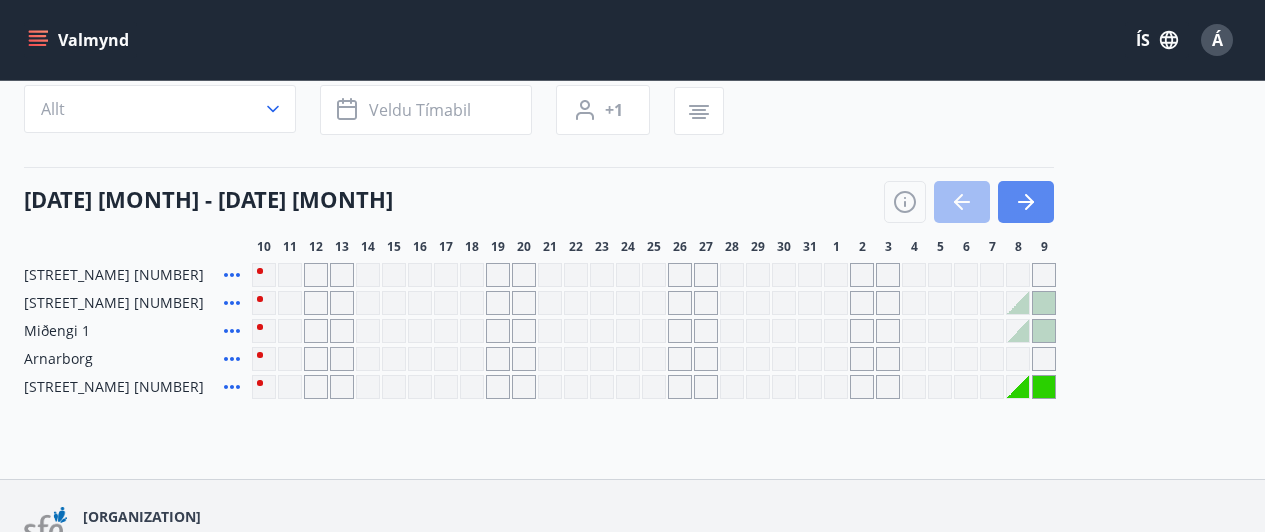 click 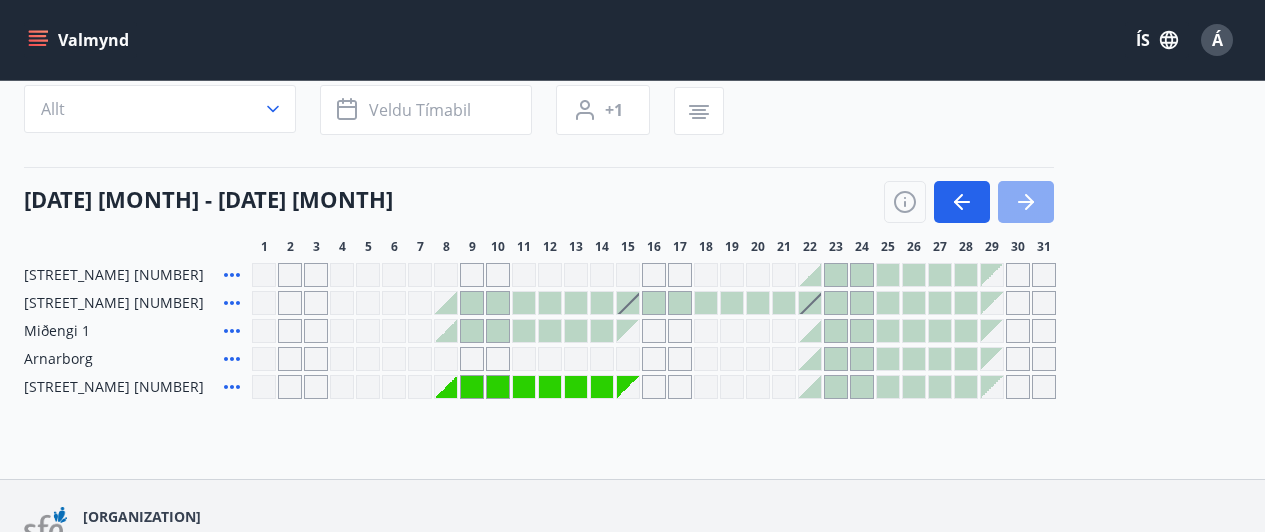 click at bounding box center [1026, 202] 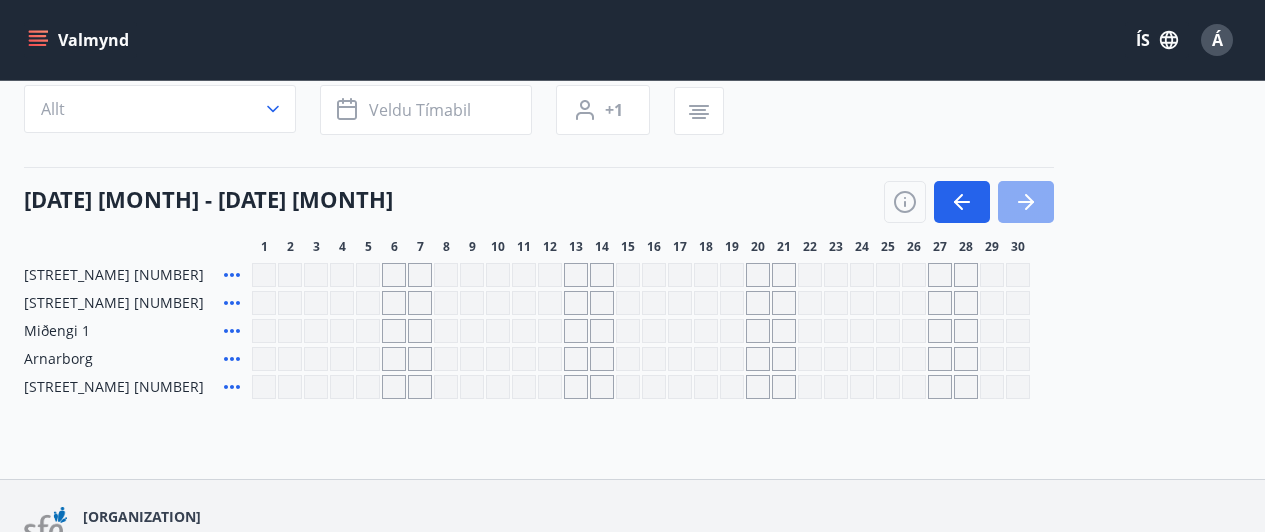 click 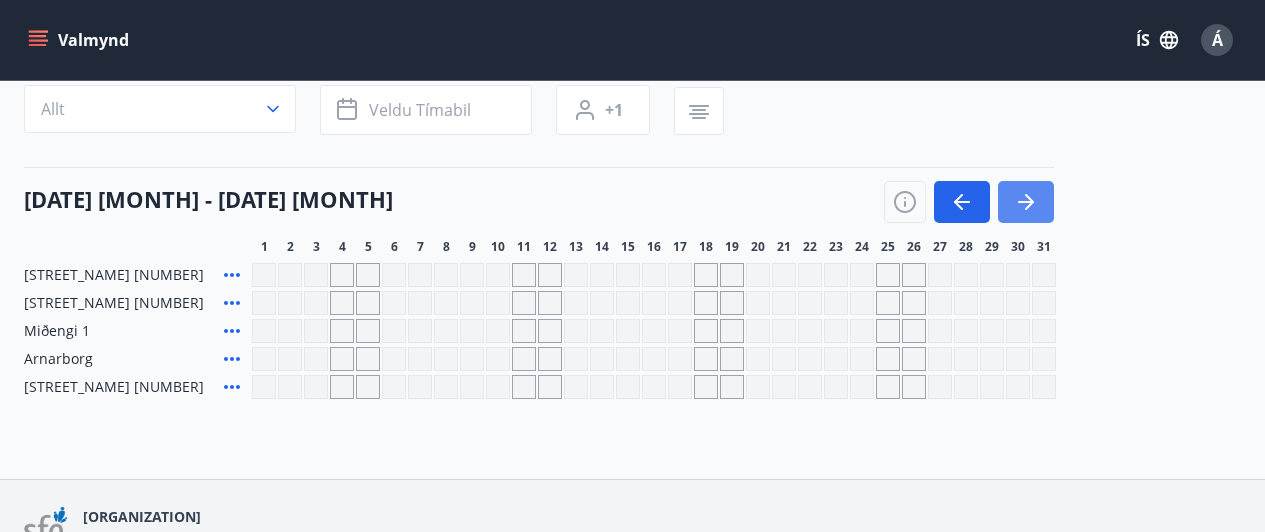 click 